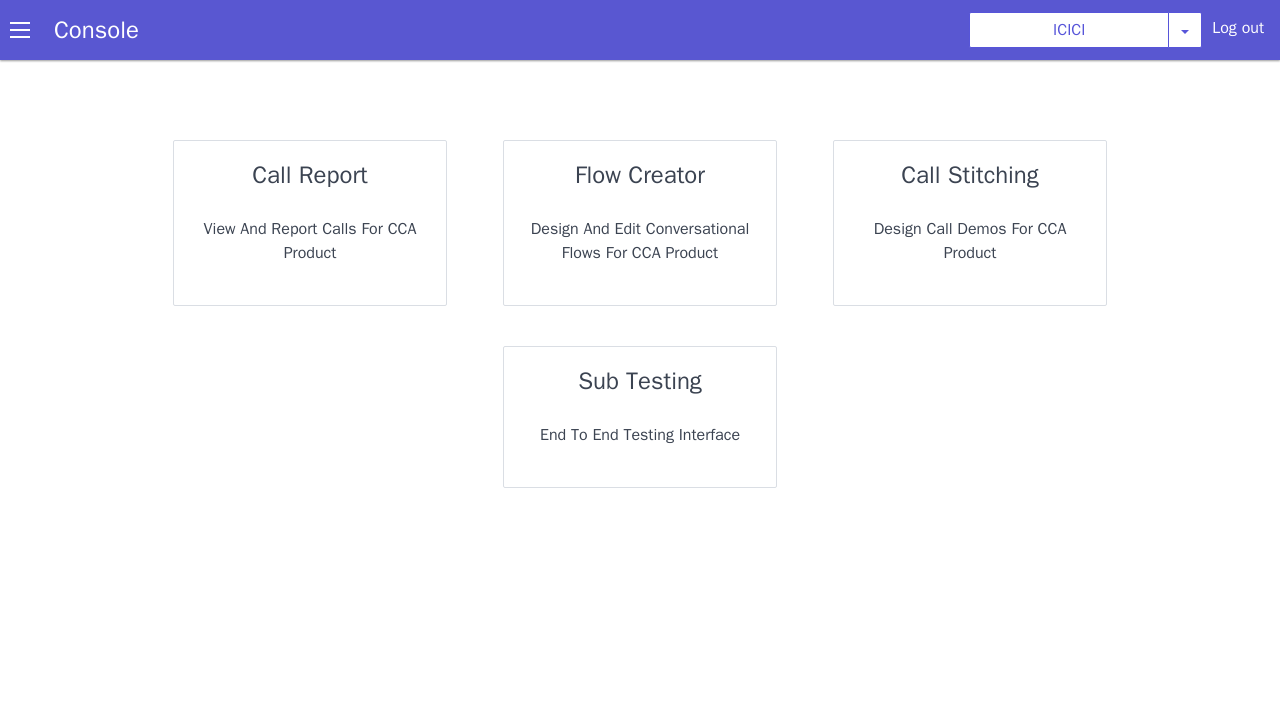 scroll, scrollTop: 0, scrollLeft: 0, axis: both 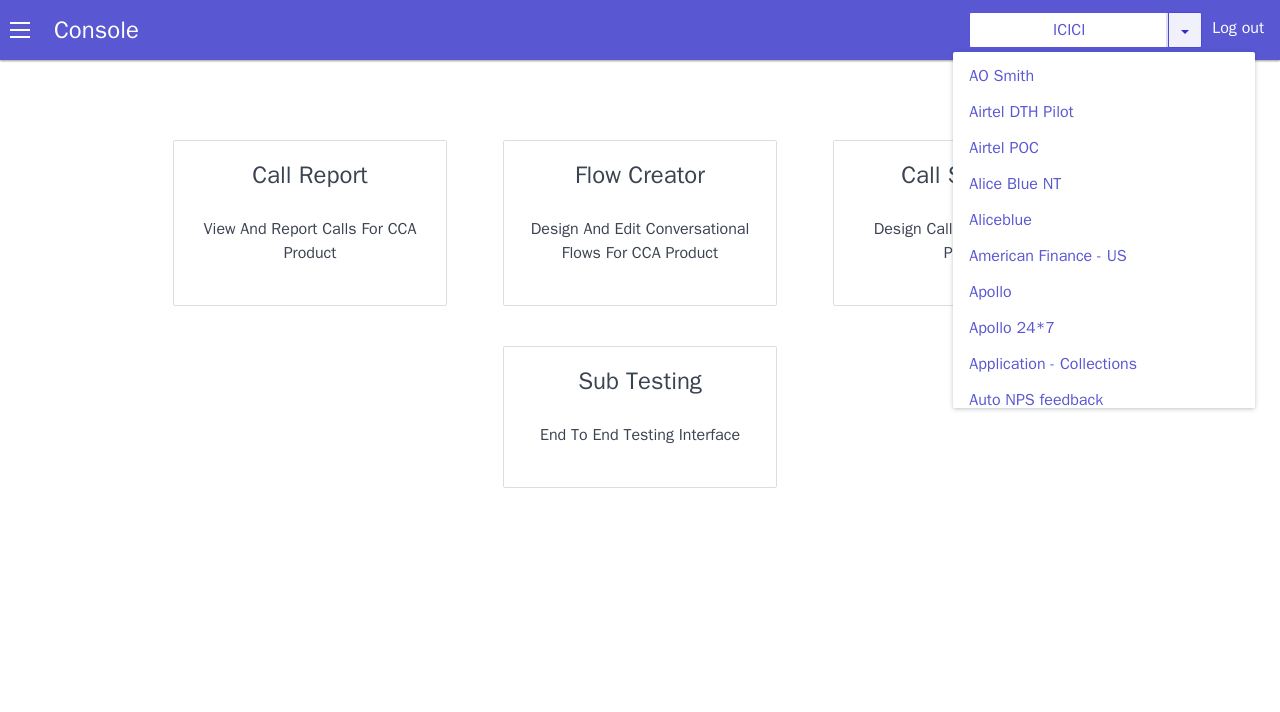 click at bounding box center [1185, 30] 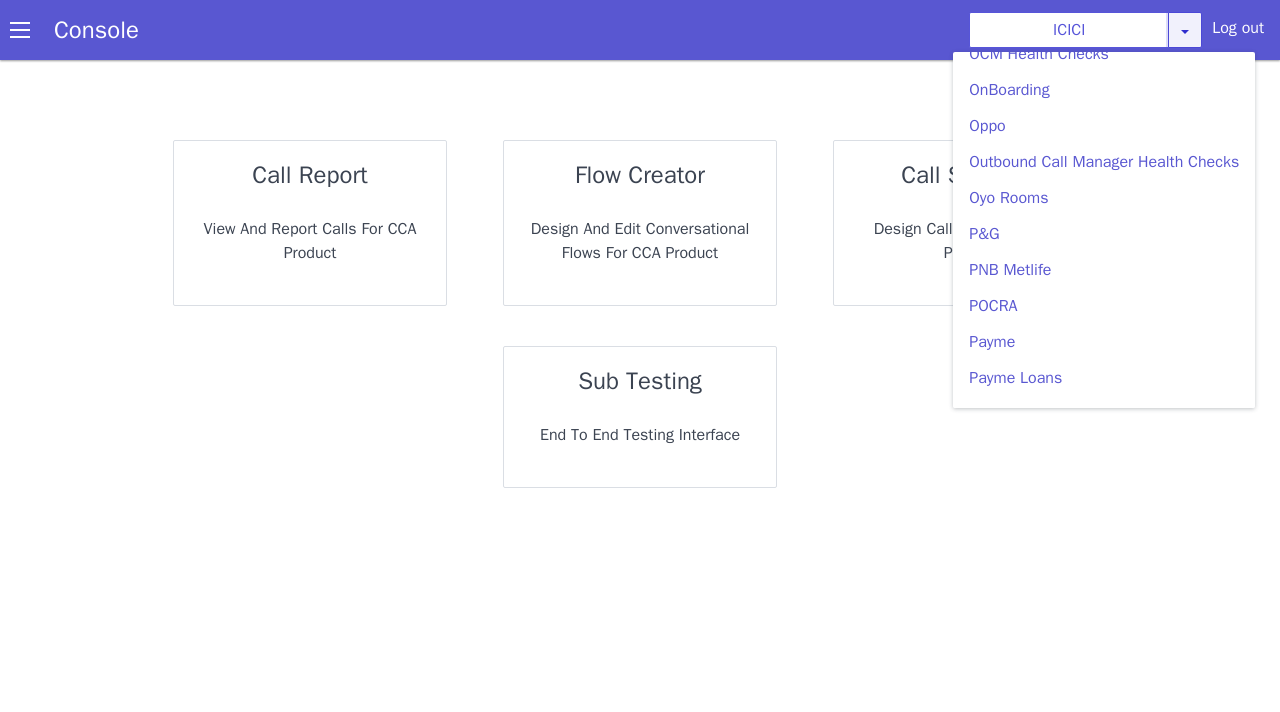 scroll, scrollTop: 3440, scrollLeft: 0, axis: vertical 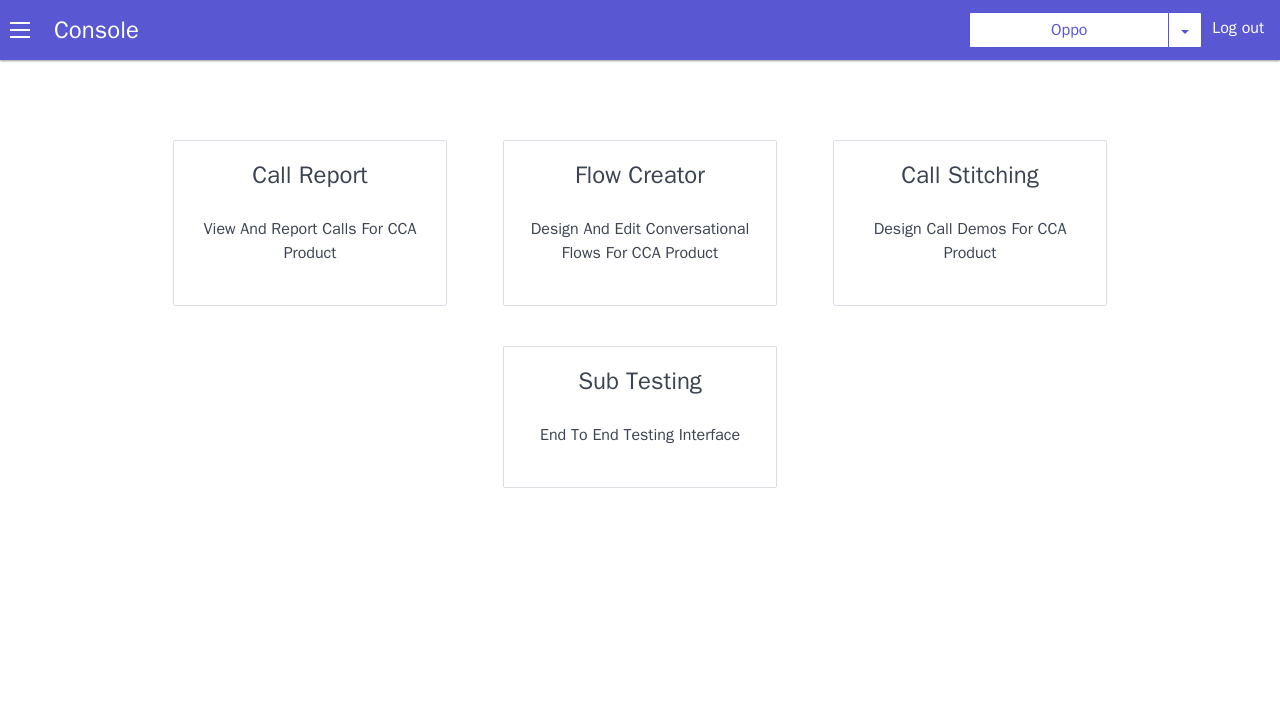 click on "View and report calls for CCA Product" at bounding box center (310, 241) 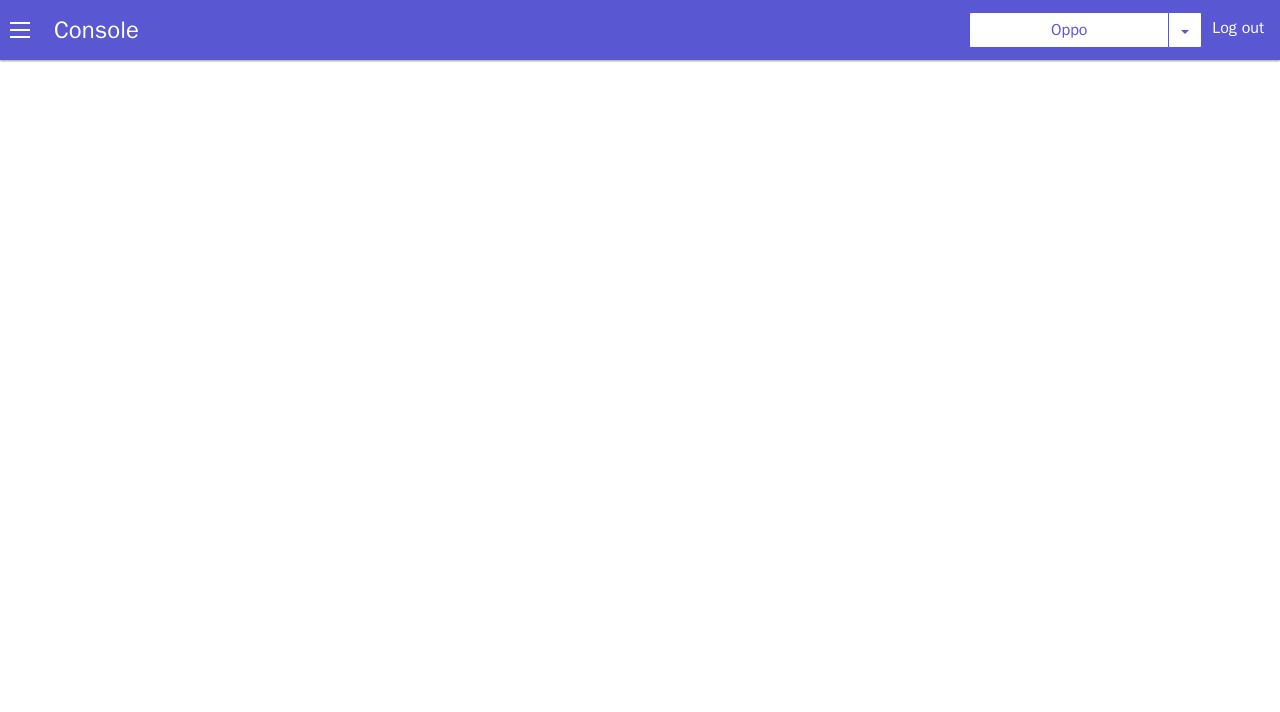 scroll, scrollTop: 0, scrollLeft: 0, axis: both 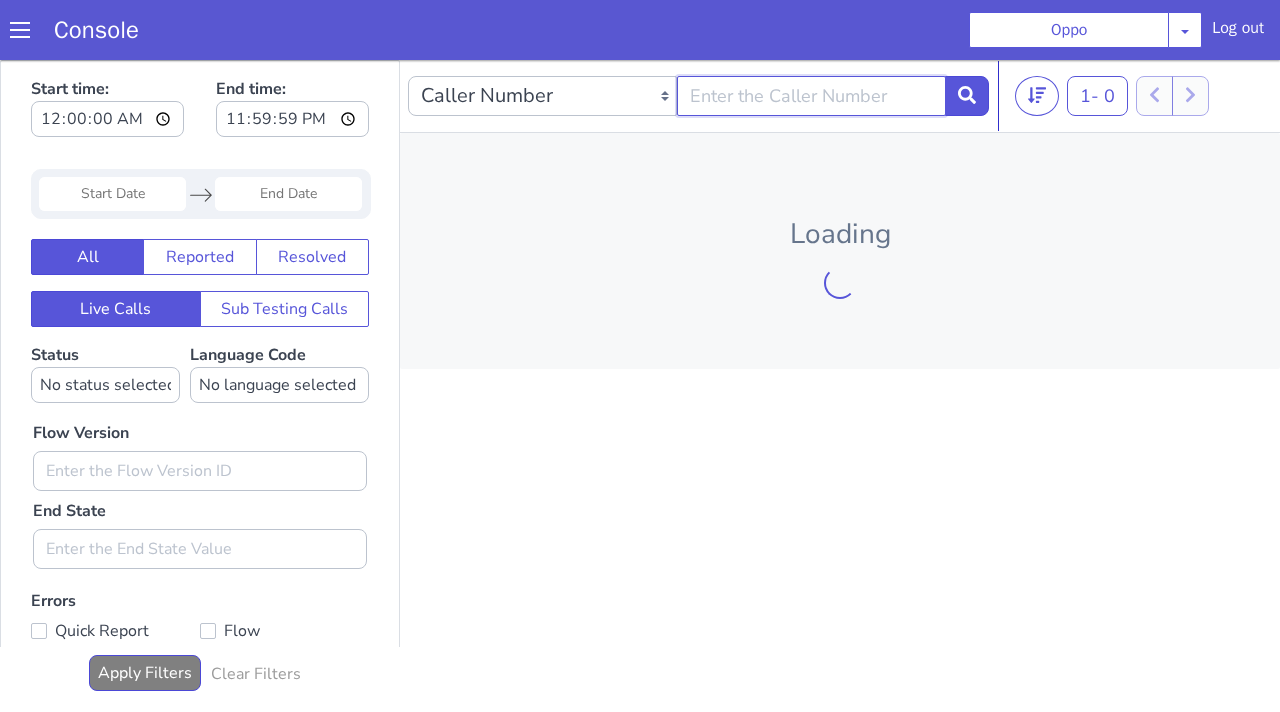click at bounding box center (811, 96) 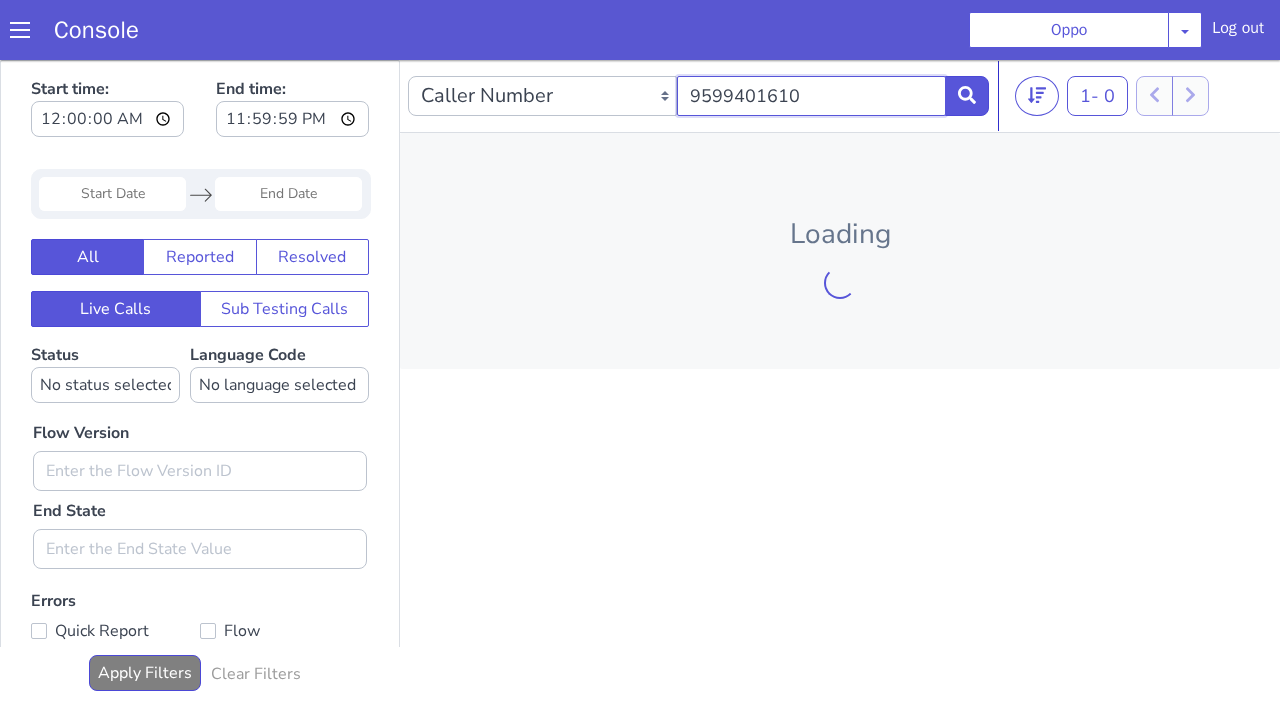type on "9599401610" 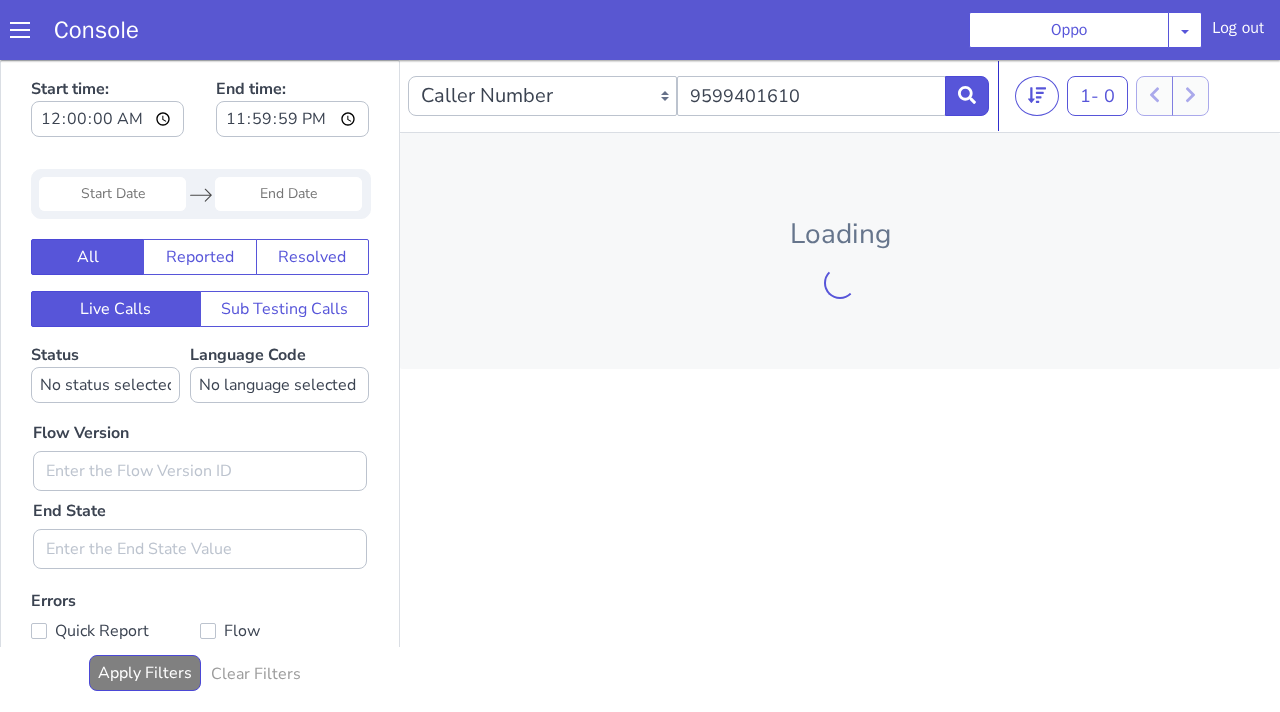 click on "Loading" at bounding box center [840, 251] 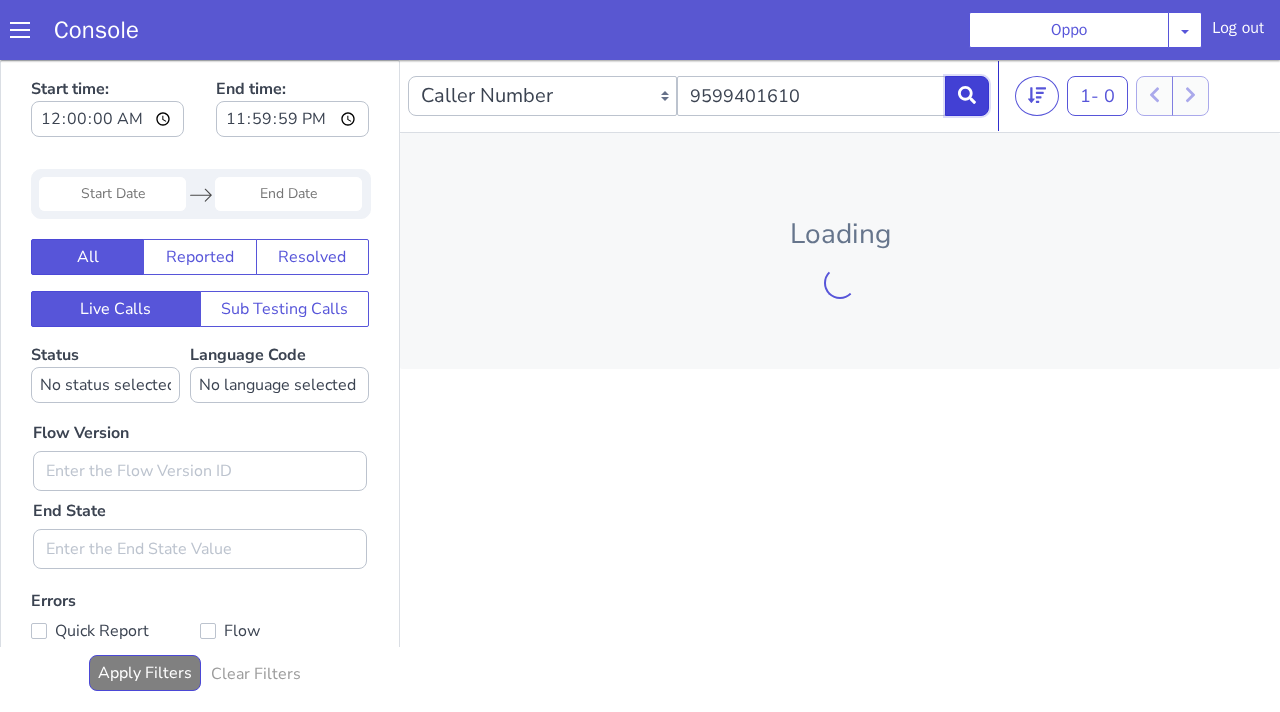click 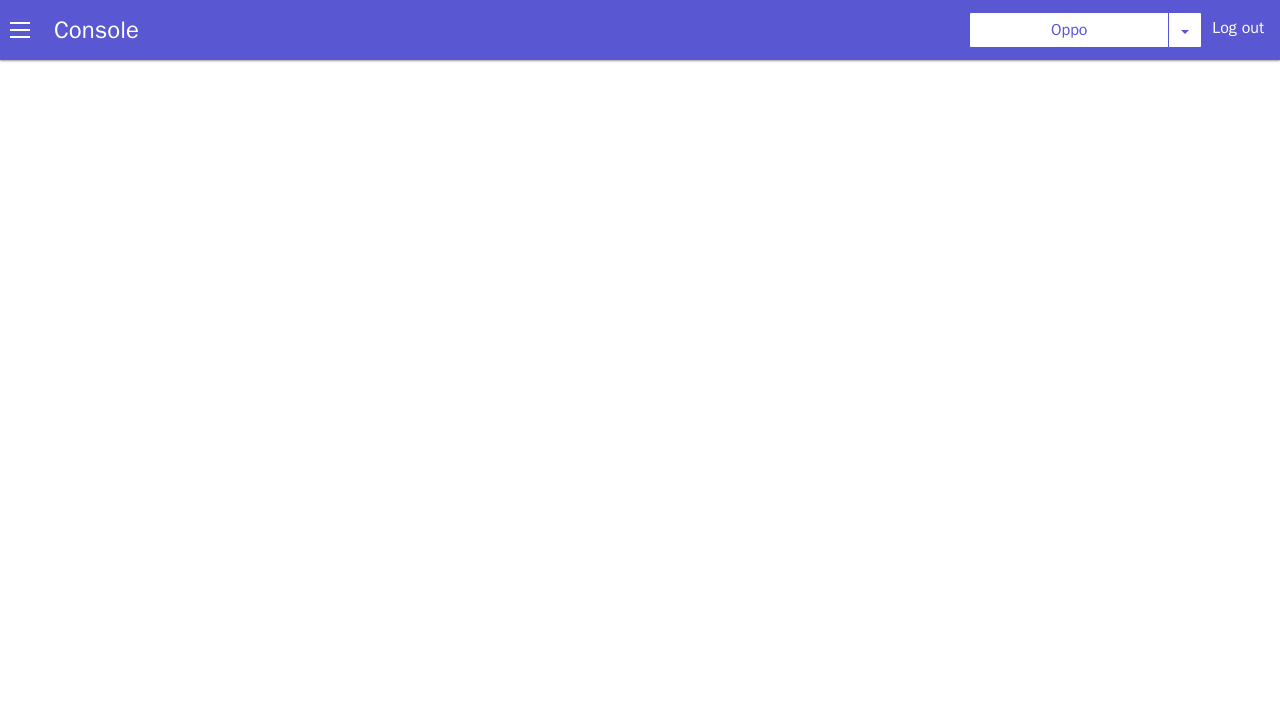 scroll, scrollTop: 0, scrollLeft: 0, axis: both 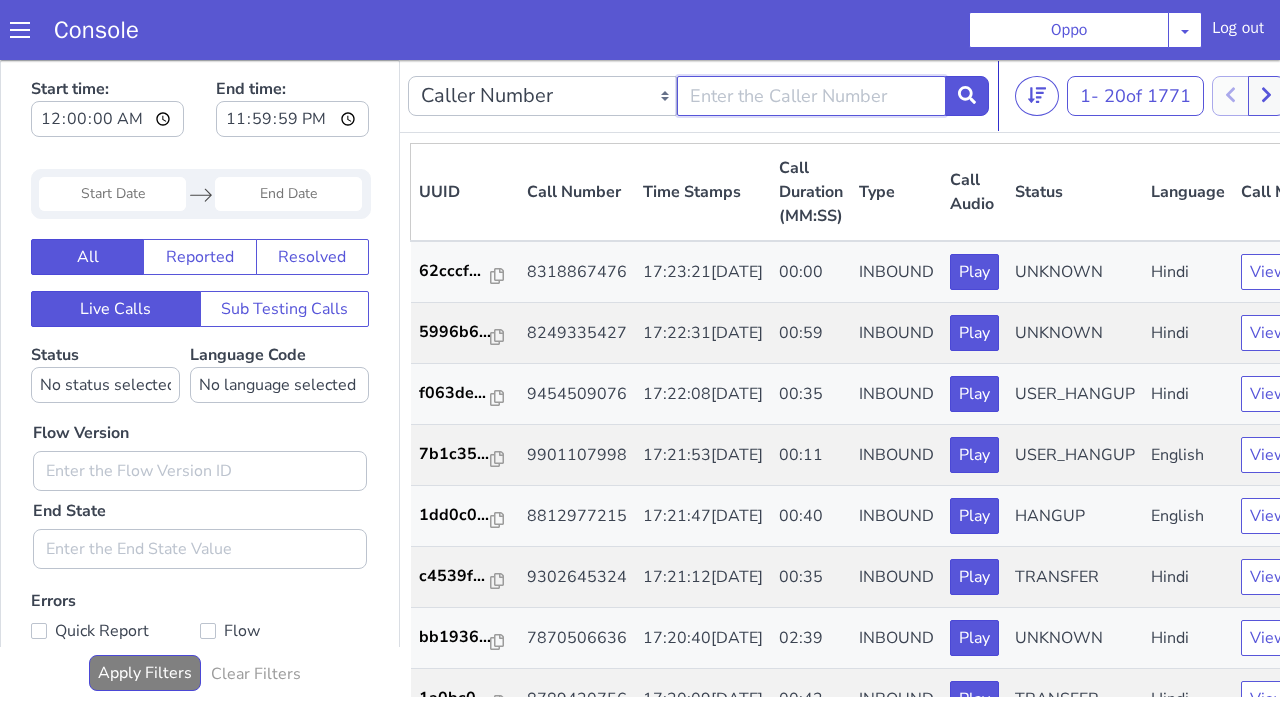click at bounding box center [811, 96] 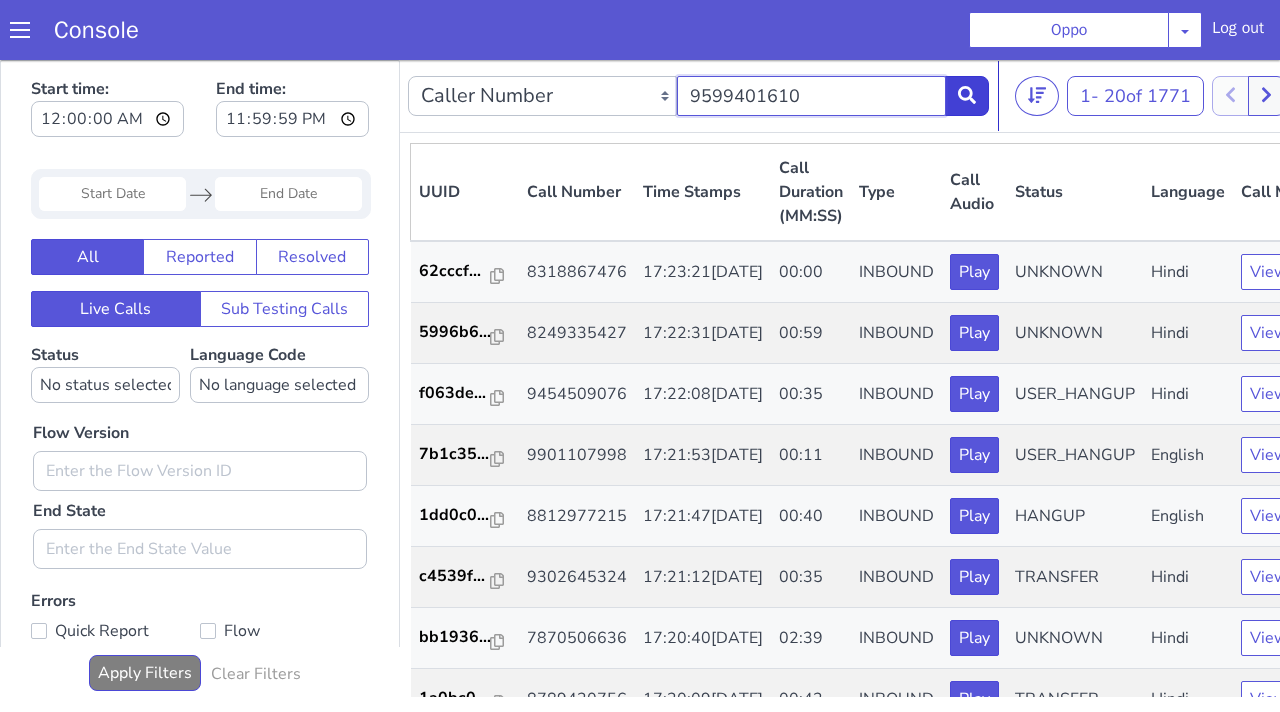 type on "9599401610" 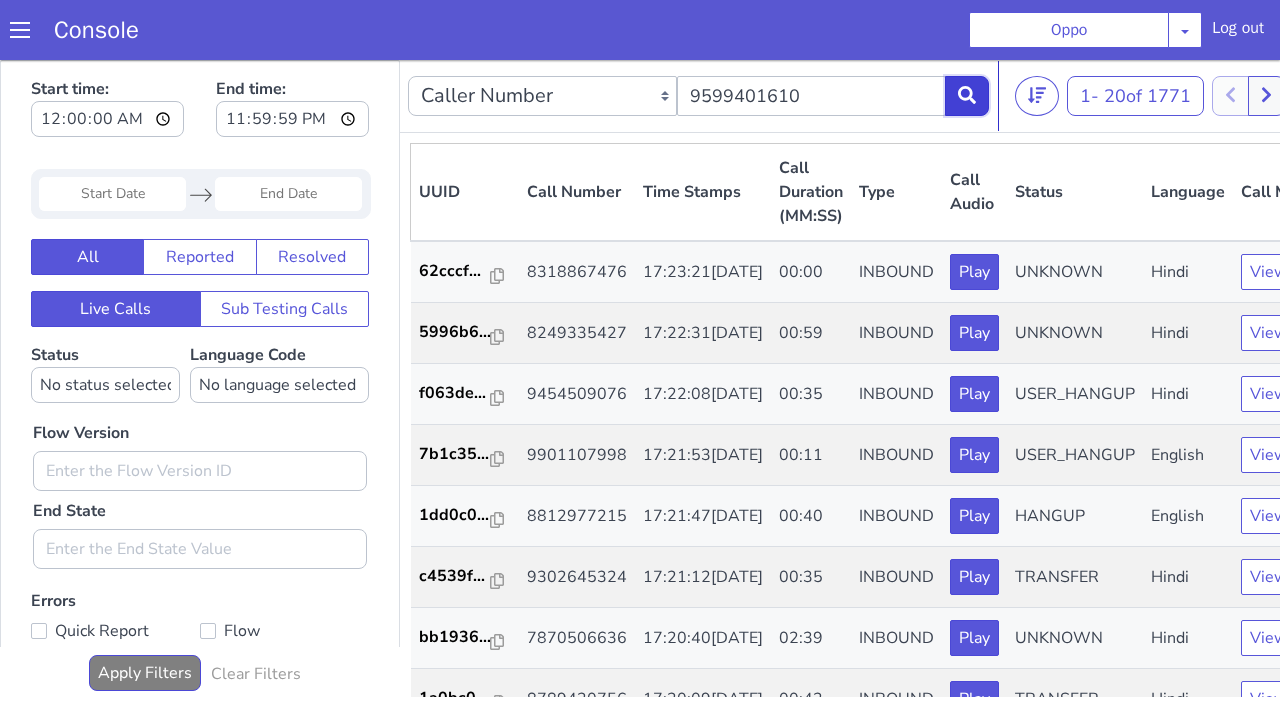 click 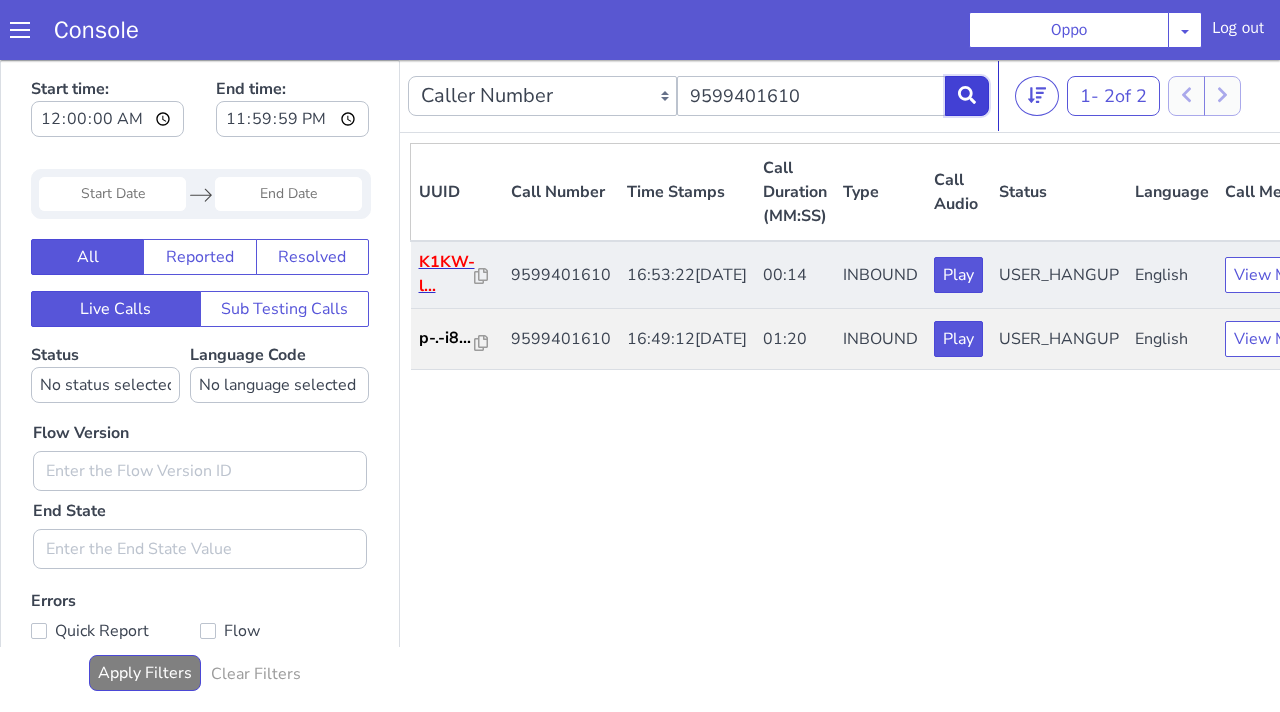 type 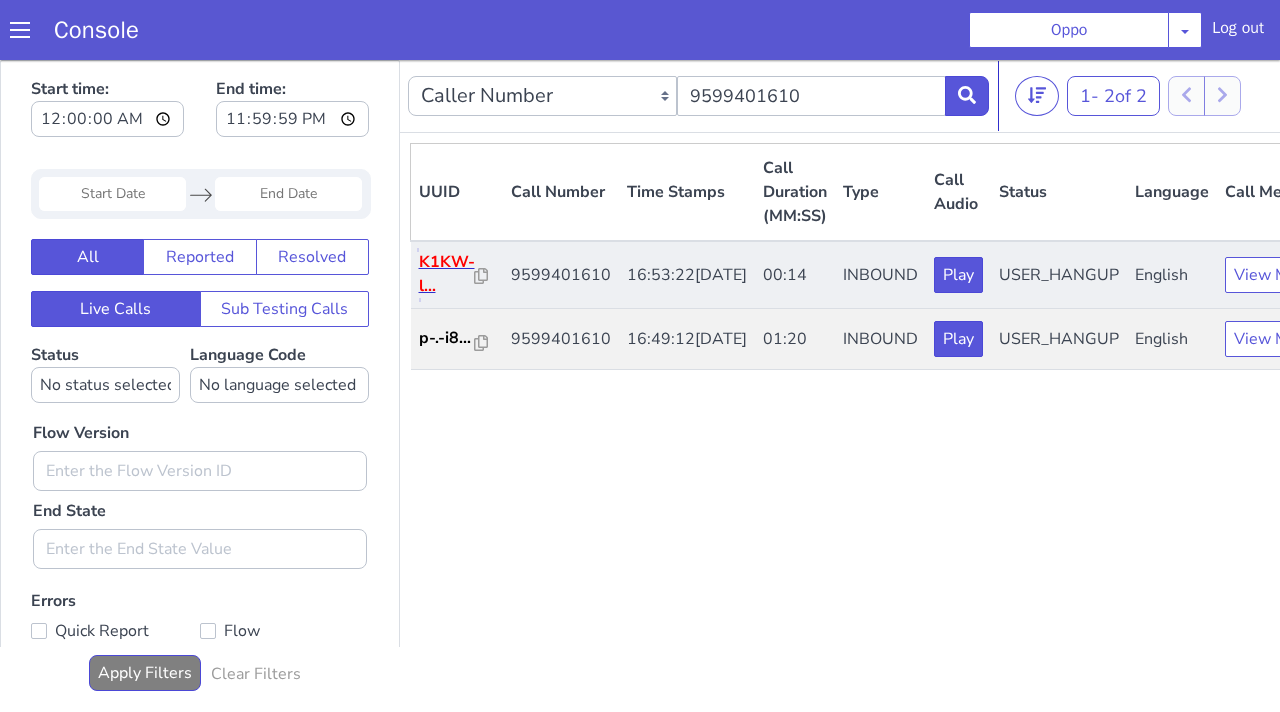 click on "K1KW-l..." at bounding box center (447, 274) 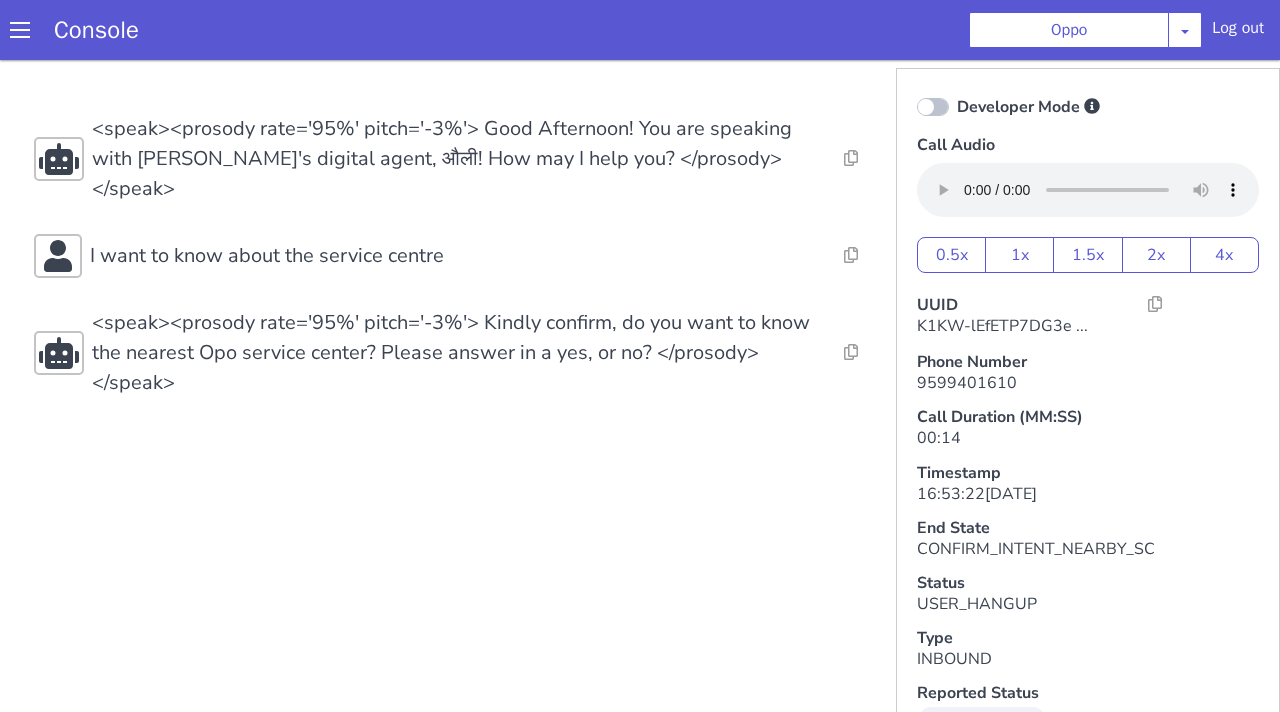 scroll, scrollTop: 0, scrollLeft: 0, axis: both 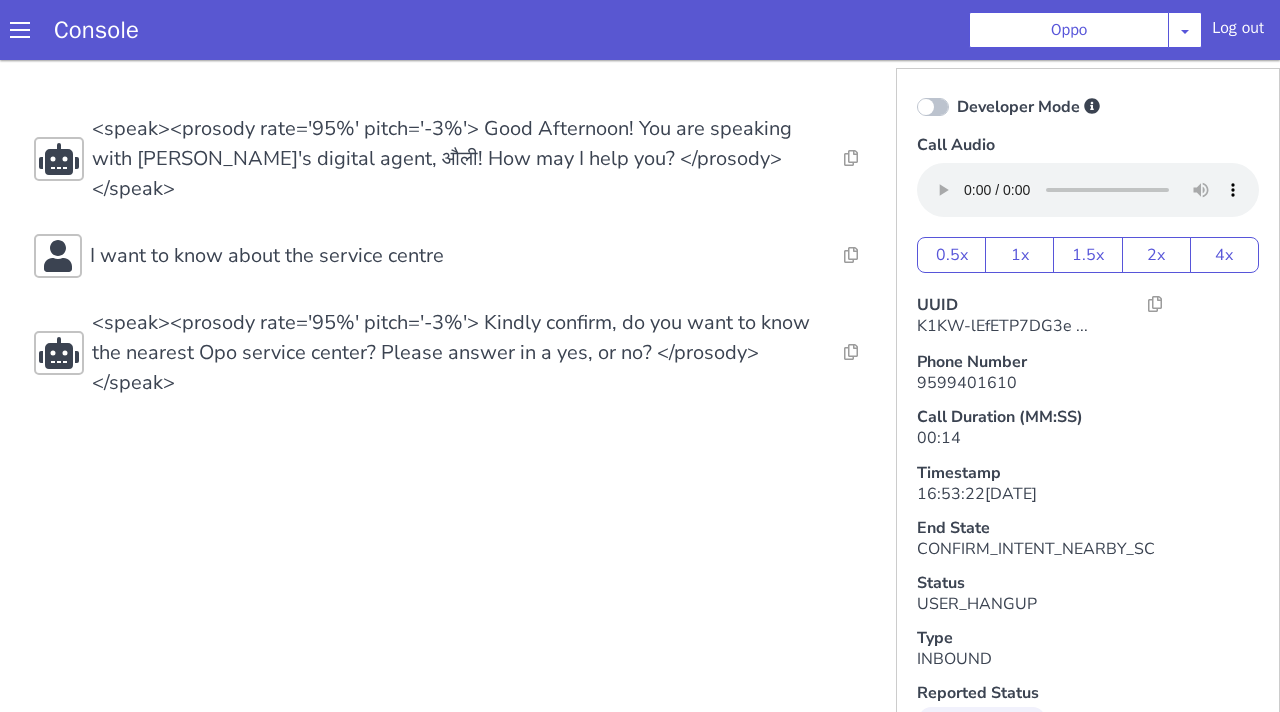 click on "9599401610" at bounding box center (1088, 383) 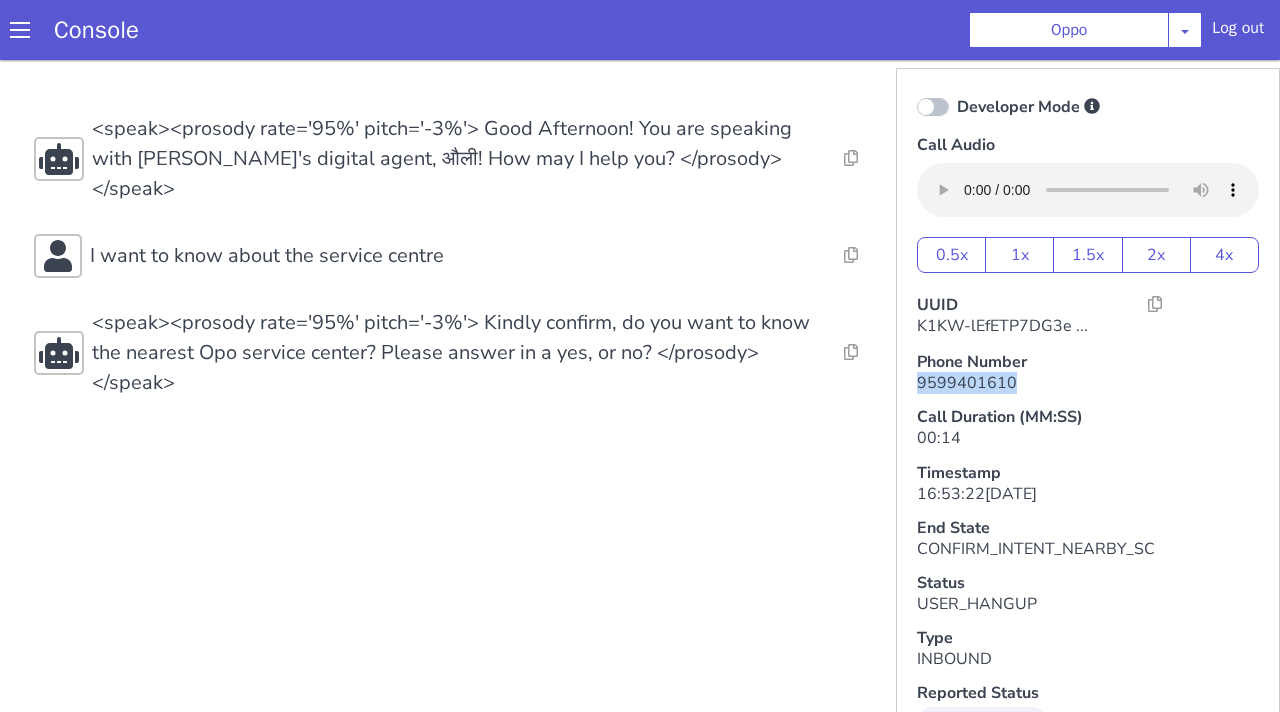 click on "9599401610" at bounding box center (1088, 383) 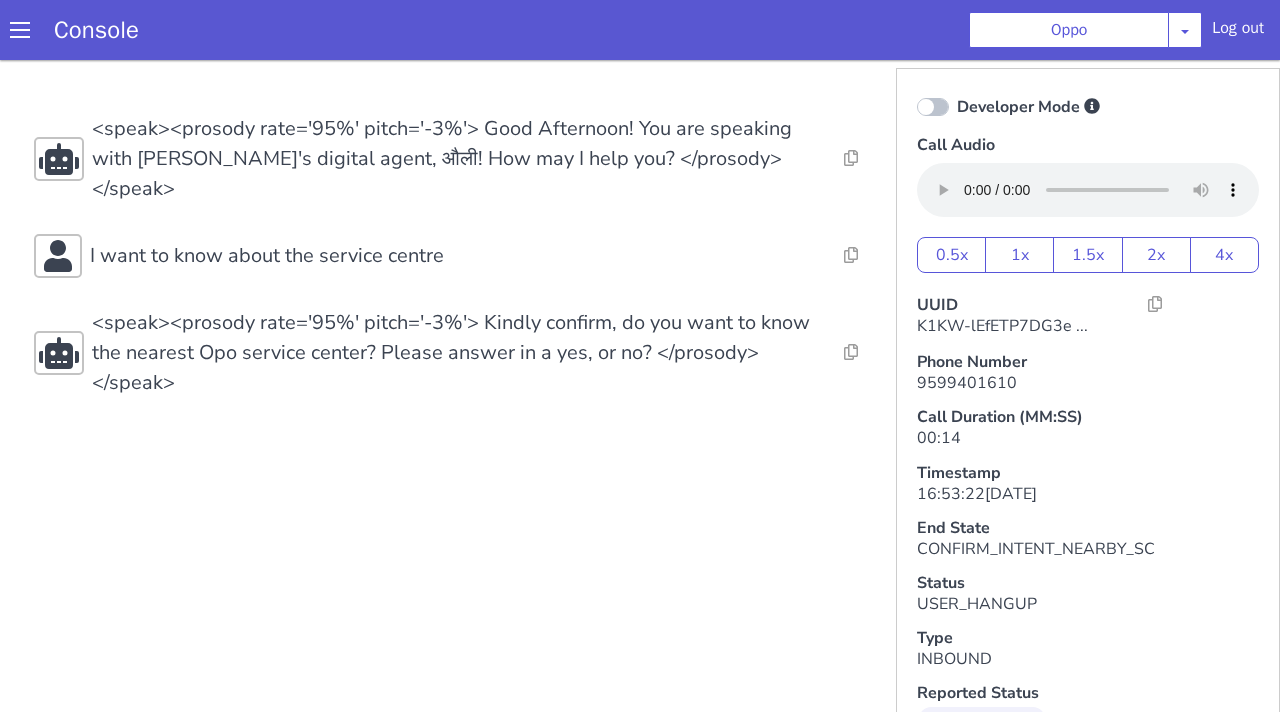 click on "CONFIRM_INTENT_NEARBY_SC" at bounding box center (1088, 549) 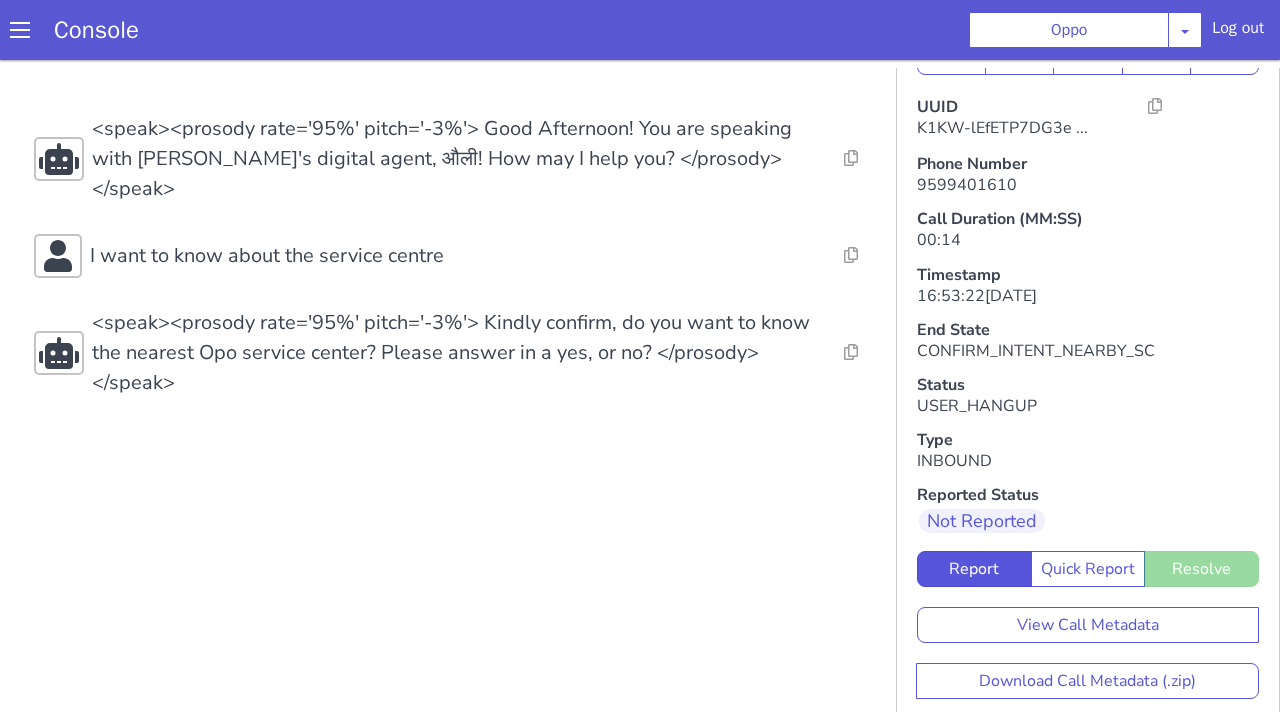 click on "USER_HANGUP" at bounding box center (1088, 406) 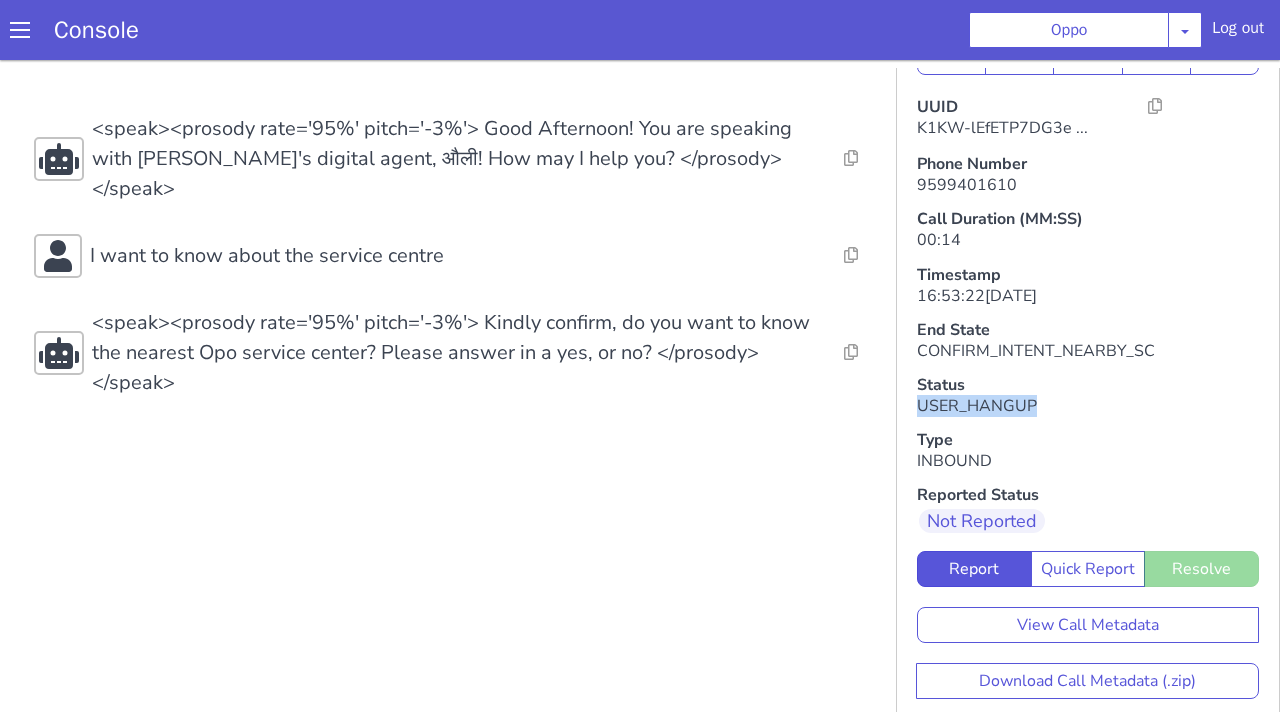 click on "USER_HANGUP" at bounding box center (1088, 406) 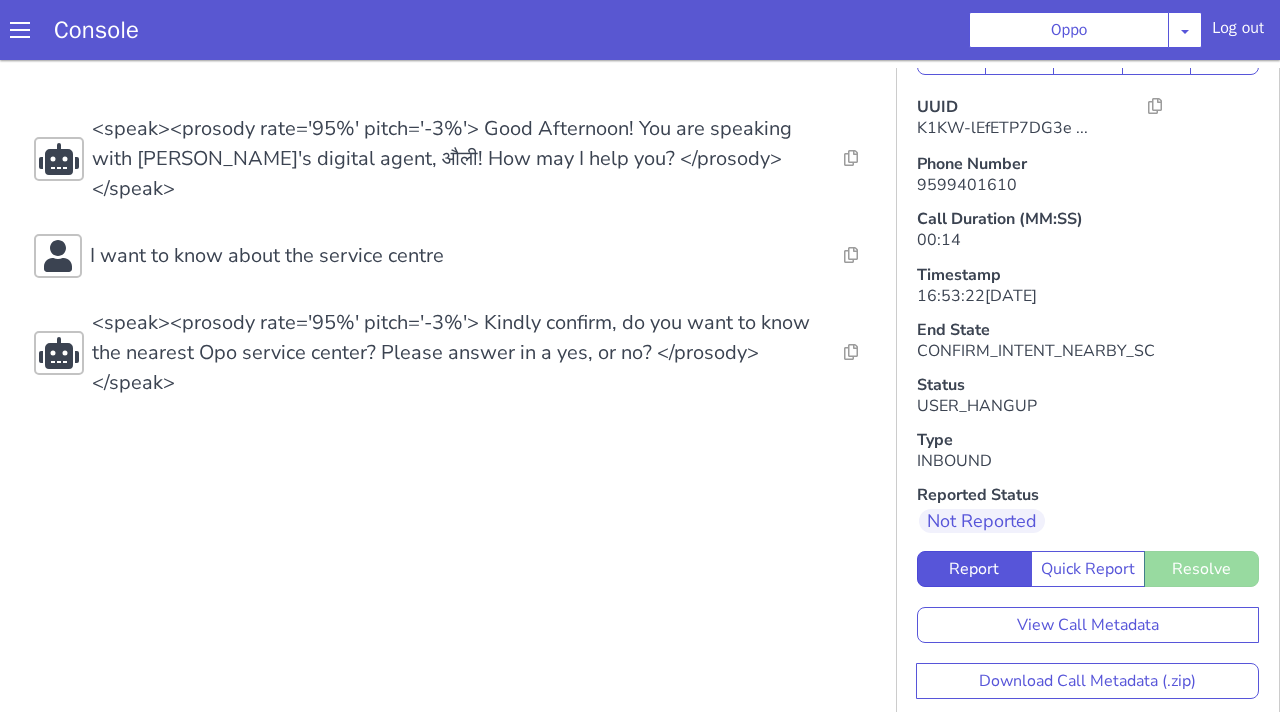 click on "CONFIRM_INTENT_NEARBY_SC" at bounding box center (1088, 351) 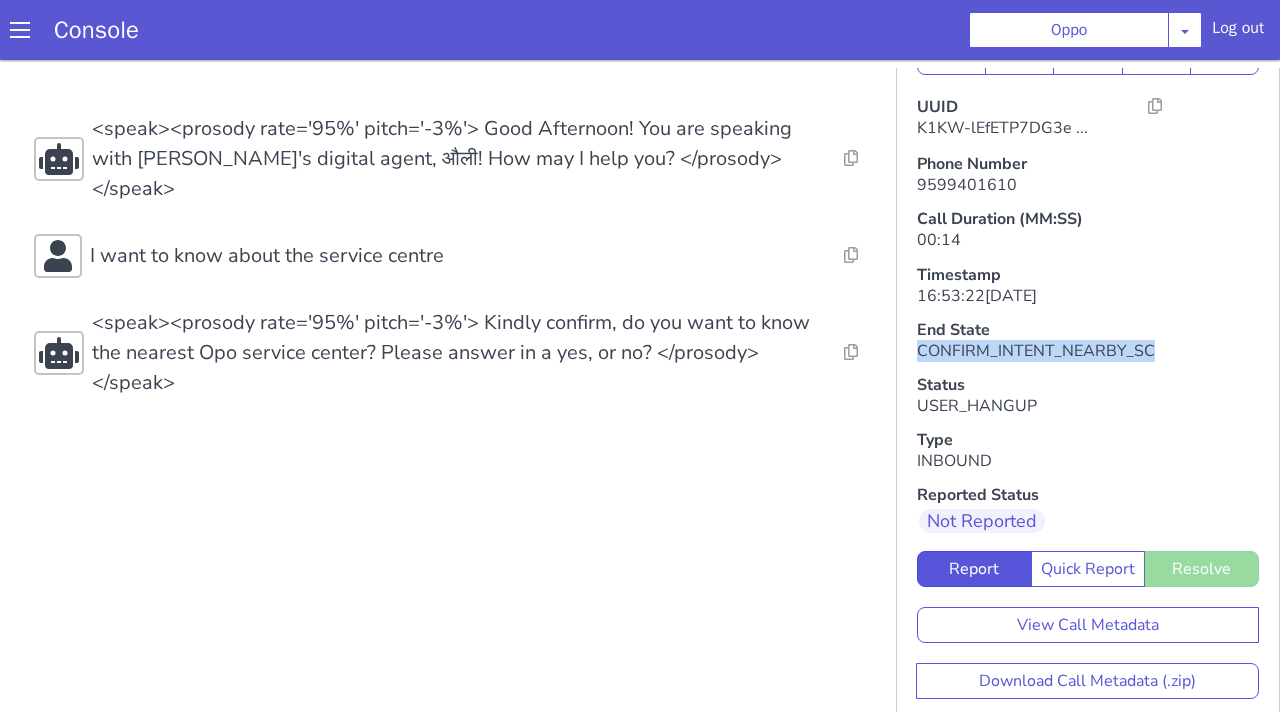 click on "CONFIRM_INTENT_NEARBY_SC" at bounding box center (1088, 351) 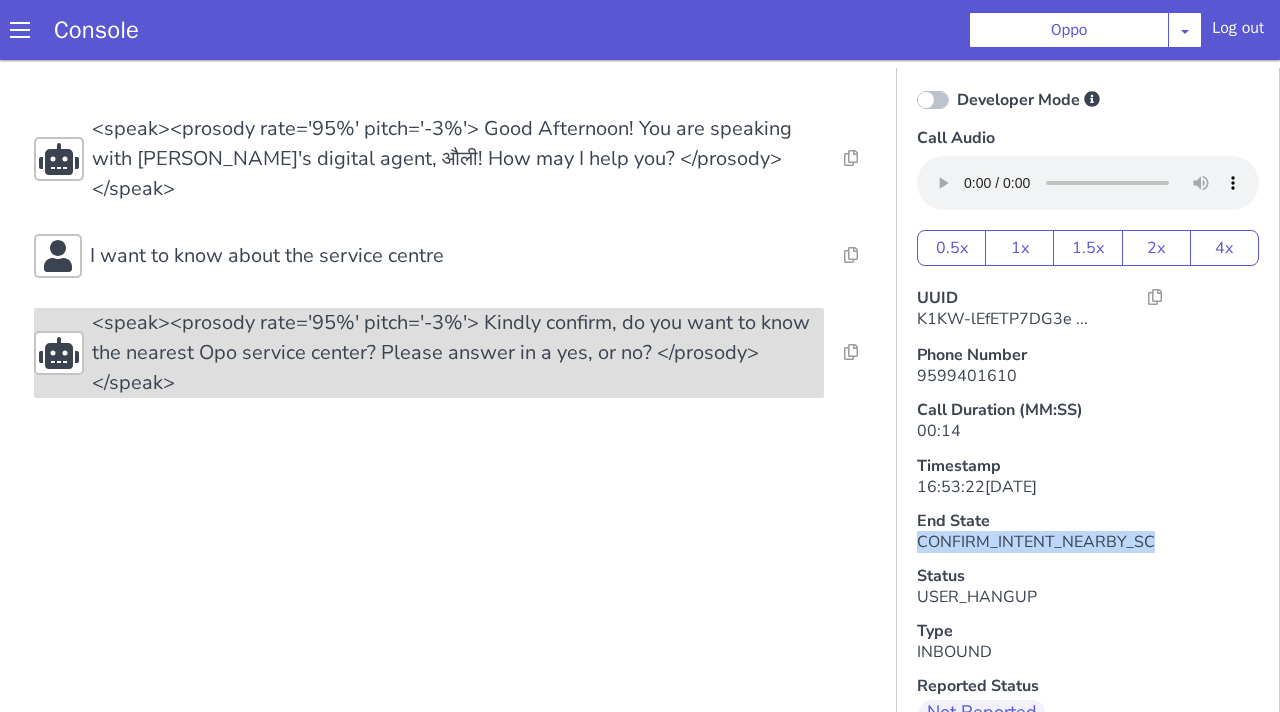 scroll, scrollTop: 0, scrollLeft: 0, axis: both 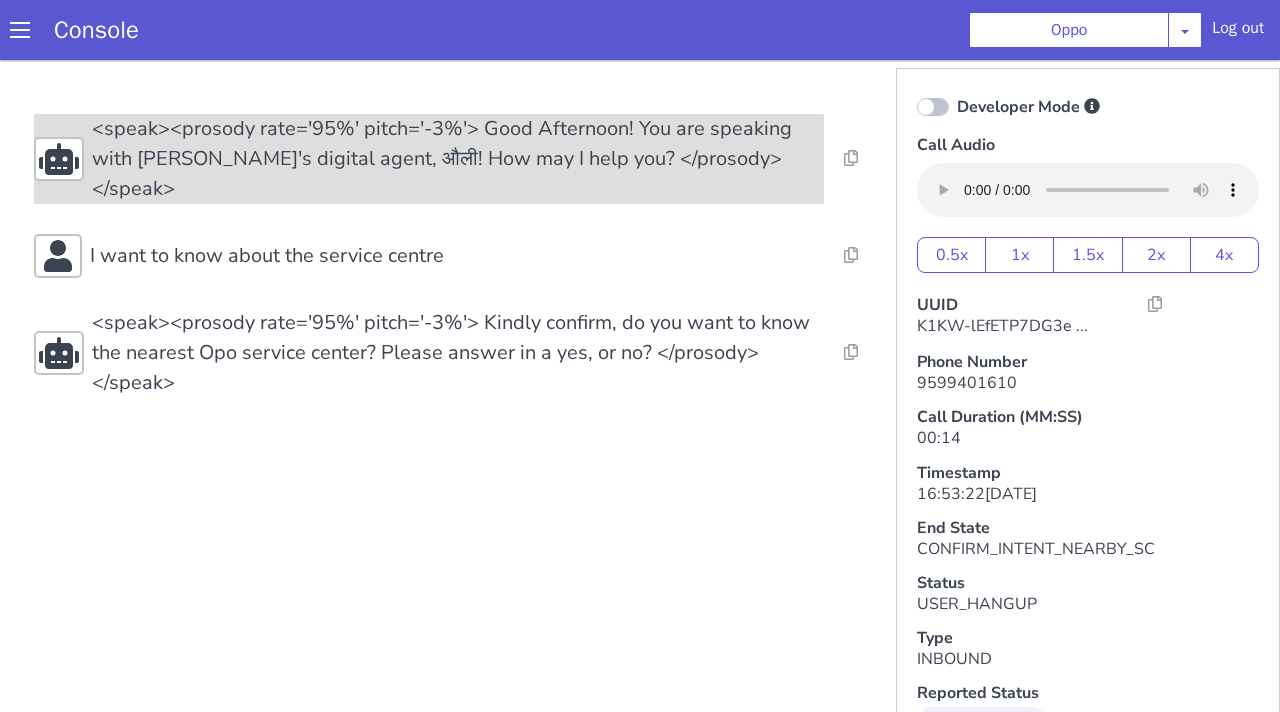 click on "<speak><prosody rate='95%' pitch='-3%'>   Good Afternoon! You are speaking with [PERSON_NAME]'s digital agent, औली! How may I help you?  </prosody></speak>" at bounding box center [458, 159] 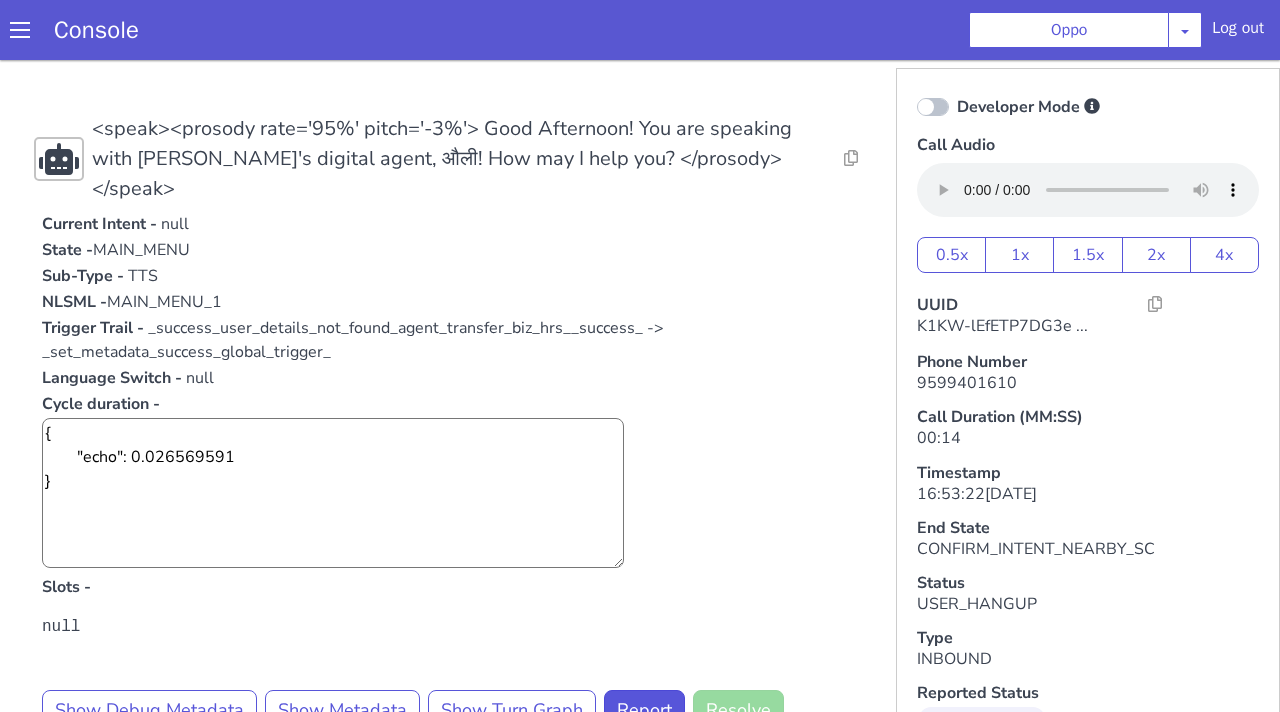 drag, startPoint x: 135, startPoint y: 430, endPoint x: 282, endPoint y: 430, distance: 147 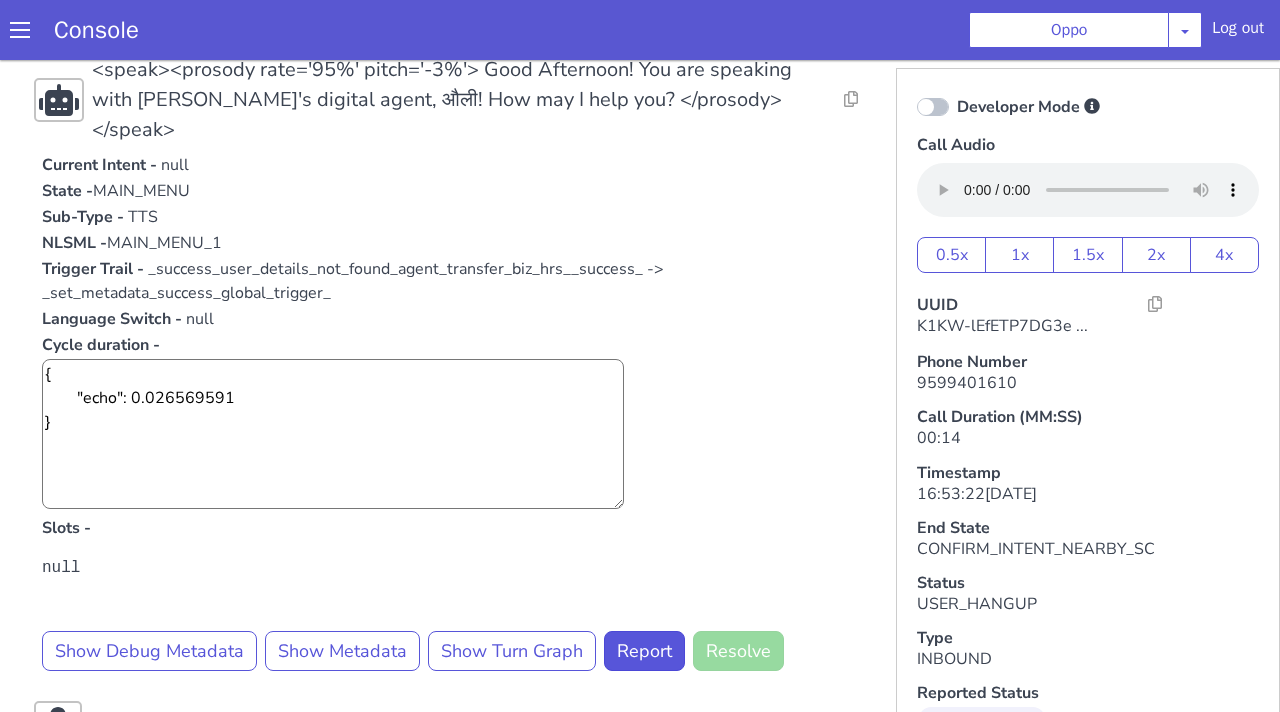 scroll, scrollTop: 111, scrollLeft: 0, axis: vertical 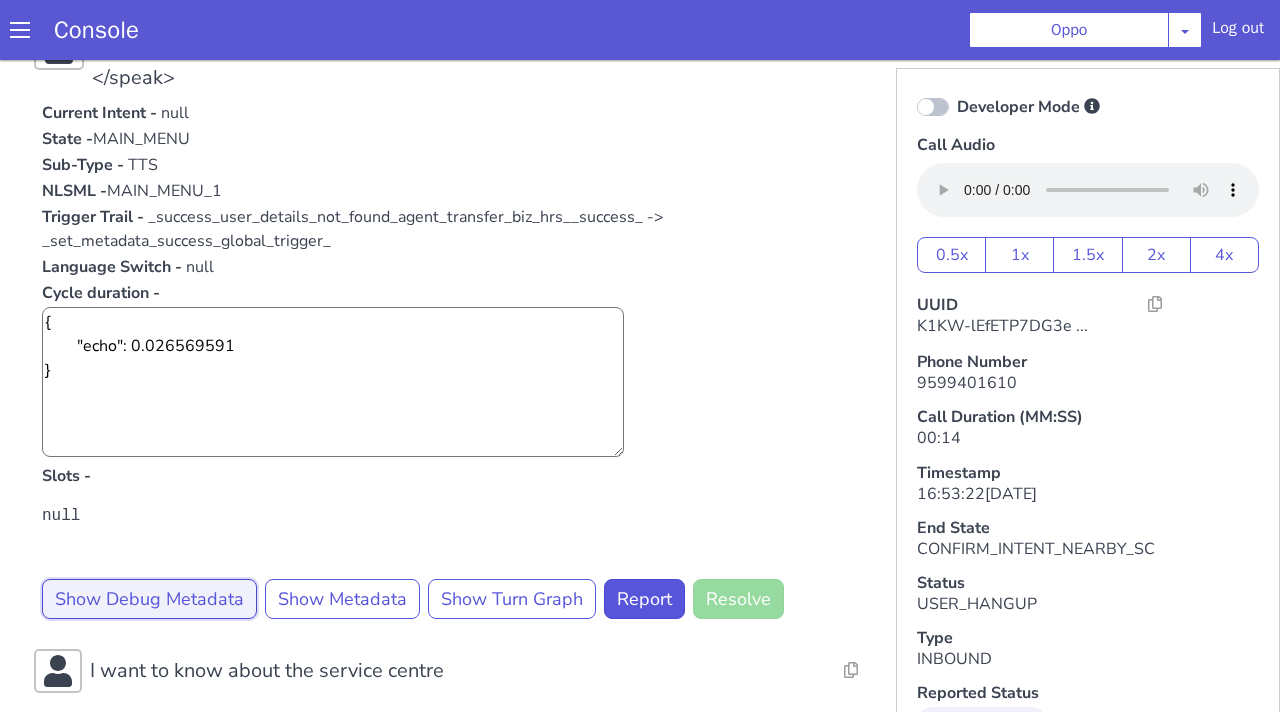 click on "Show Debug Metadata" at bounding box center (149, 599) 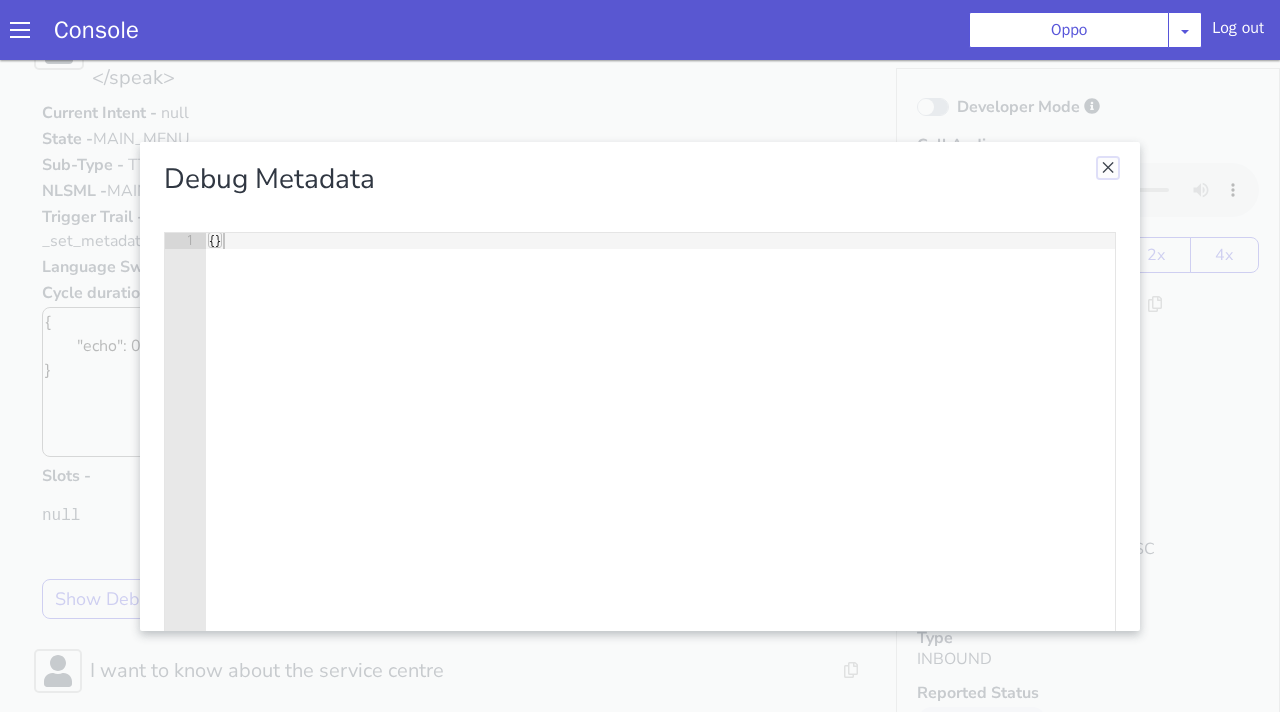 click at bounding box center (1108, 168) 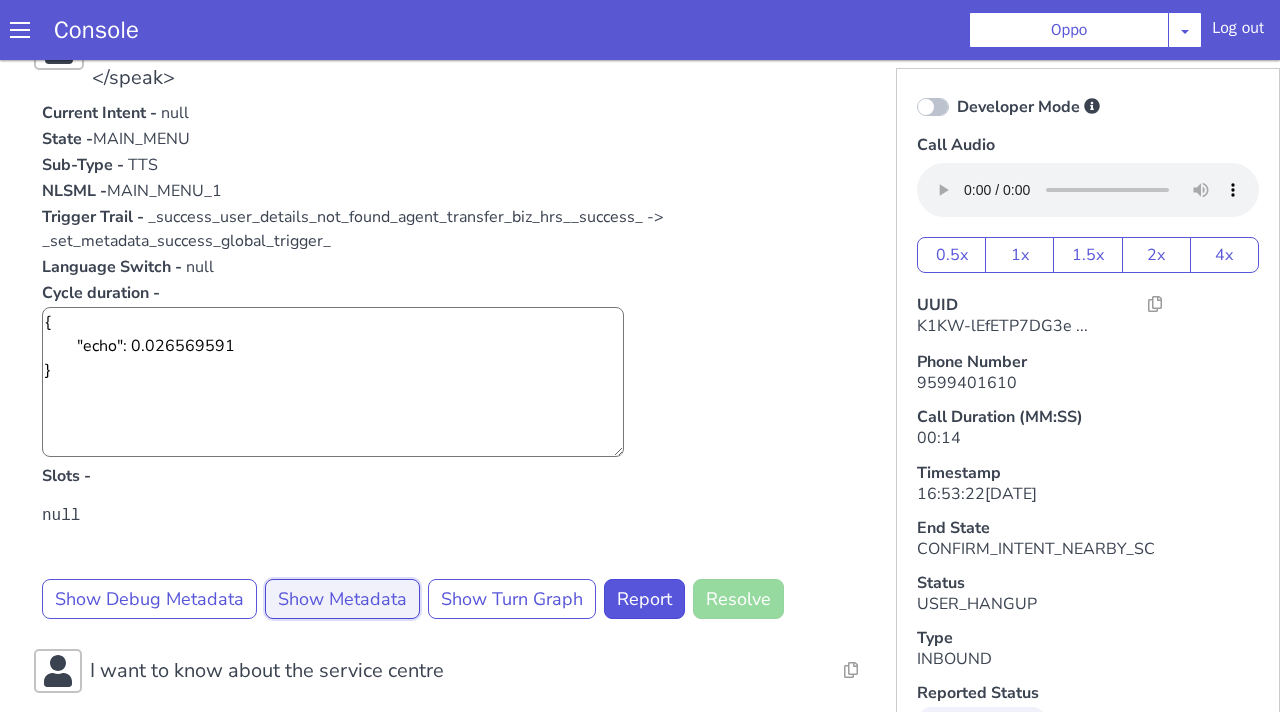 click on "Show Metadata" at bounding box center [342, 599] 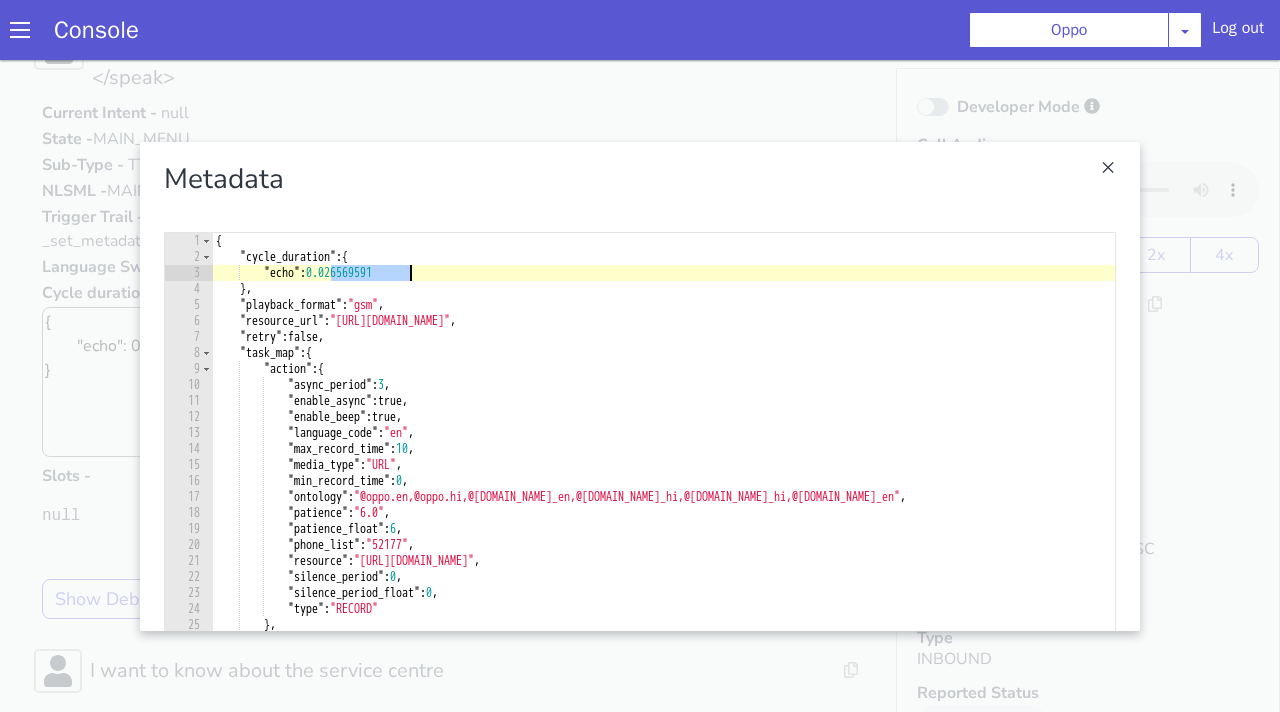 drag, startPoint x: 332, startPoint y: 276, endPoint x: 434, endPoint y: 279, distance: 102.044106 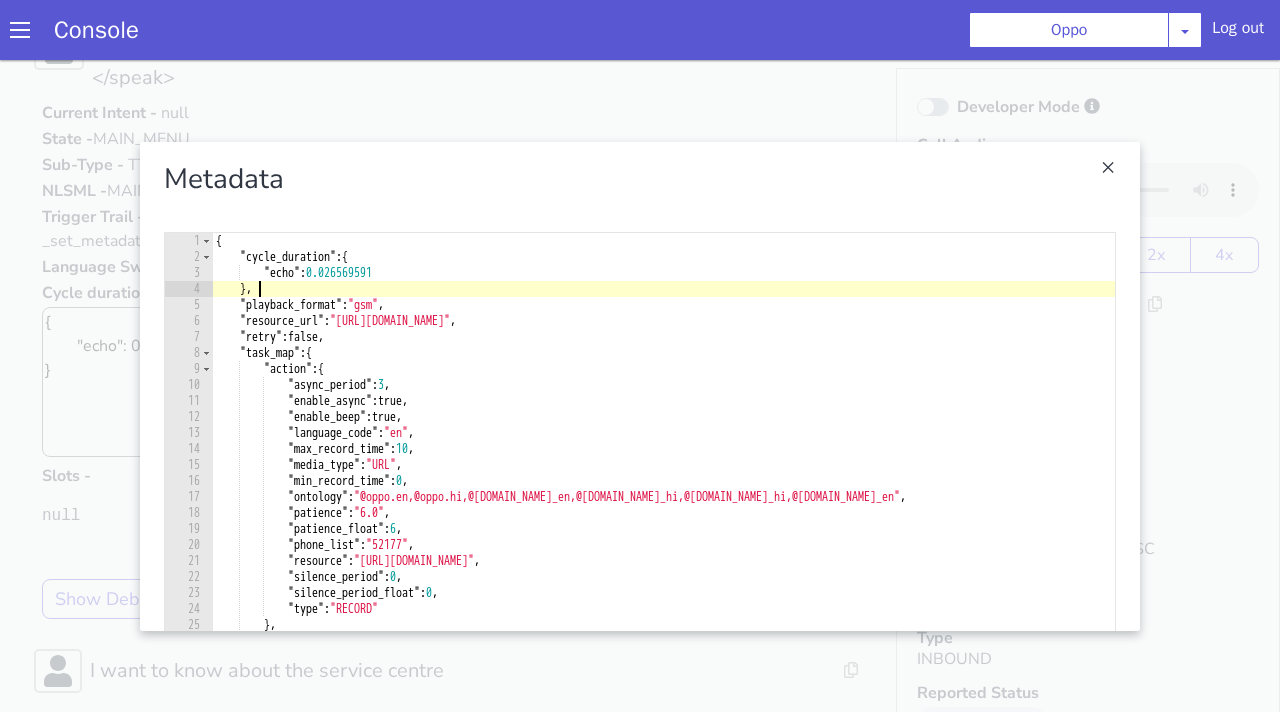 click on "{      "cycle_duration" :  {           "echo" :  0.026569591      } ,      "playback_format" :  "gsm" ,      "resource_url" :  "[URL][DOMAIN_NAME]" ,      "retry" :  false ,      "task_map" :  {           "action" :  {                "async_period" :  3 ,                "enable_async" :  true ,                "enable_beep" :  true ,                "language_code" :  "en" ,                "max_record_time" :  10 ,                "media_type" :  "URL" ,                "min_record_time" :  0 ,                "ontology" :  "@oppo.en,@oppo.hi,@[DOMAIN_NAME]_en,@[DOMAIN_NAME]_hi,@[DOMAIN_NAME]_hi,@[DOMAIN_NAME]_en" ,                "patience" :  "6.0" ,                "patience_float" :  6 ,                "phone_list" :  "52177" ,                "resource" :  "[URL][DOMAIN_NAME]" ,                "silence_period" :  0 ," at bounding box center [997, 498] 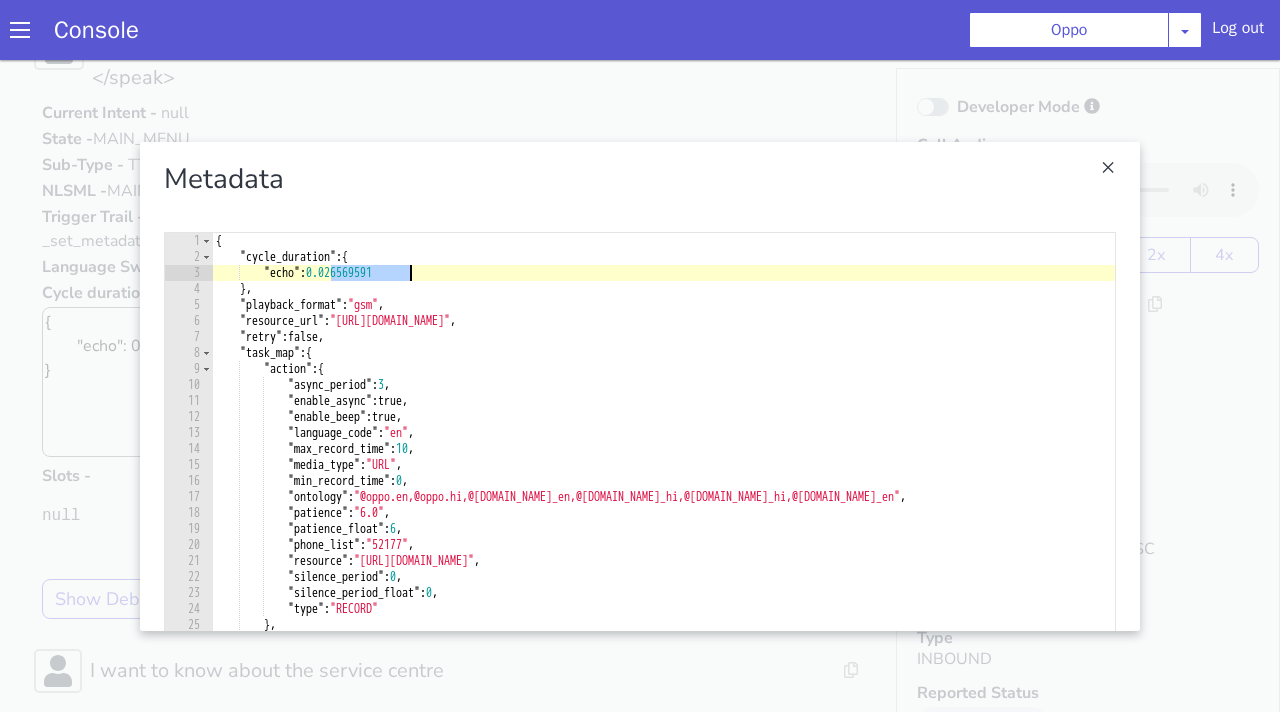 drag, startPoint x: 329, startPoint y: 274, endPoint x: 440, endPoint y: 274, distance: 111 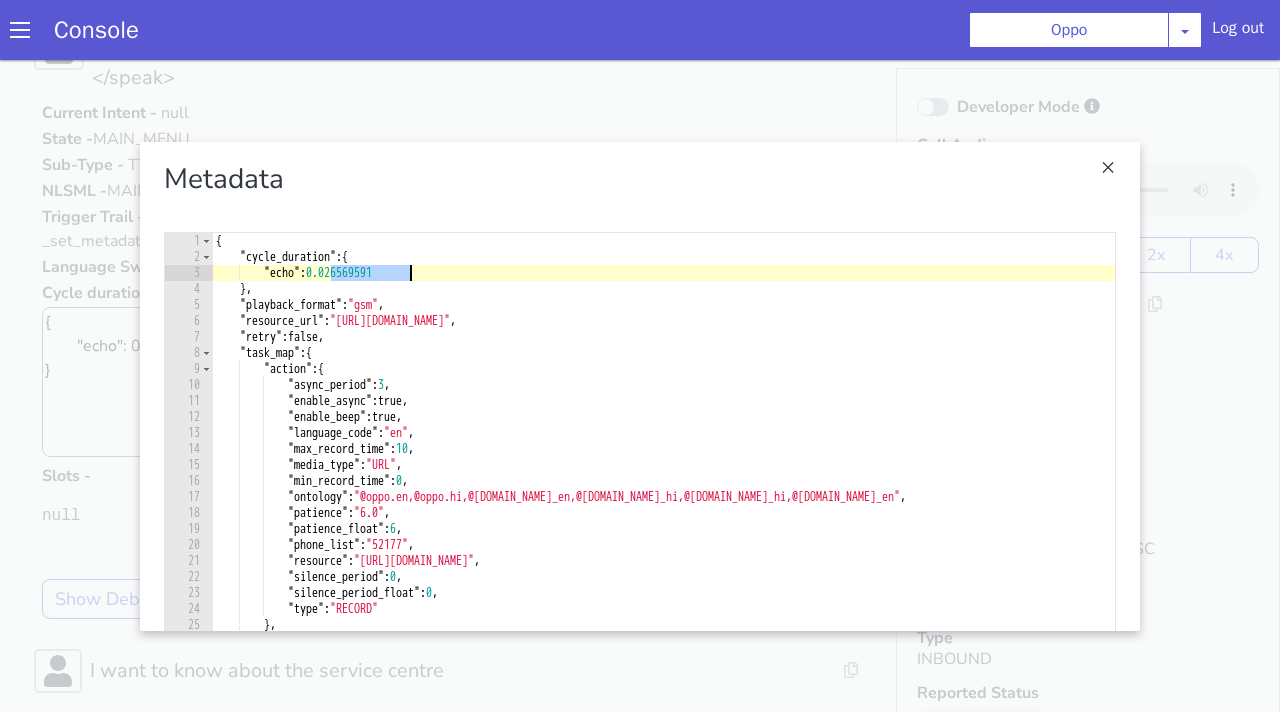 click on "{      "cycle_duration" :  {           "echo" :  0.026569591      } ,      "playback_format" :  "gsm" ,      "resource_url" :  "[URL][DOMAIN_NAME]" ,      "retry" :  false ,      "task_map" :  {           "action" :  {                "async_period" :  3 ,                "enable_async" :  true ,                "enable_beep" :  true ,                "language_code" :  "en" ,                "max_record_time" :  10 ,                "media_type" :  "URL" ,                "min_record_time" :  0 ,                "ontology" :  "@oppo.en,@oppo.hi,@[DOMAIN_NAME]_en,@[DOMAIN_NAME]_hi,@[DOMAIN_NAME]_hi,@[DOMAIN_NAME]_en" ,                "patience" :  "6.0" ,                "patience_float" :  6 ,                "phone_list" :  "52177" ,                "resource" :  "[URL][DOMAIN_NAME]" ,                "silence_period" :  0 ," at bounding box center [997, 498] 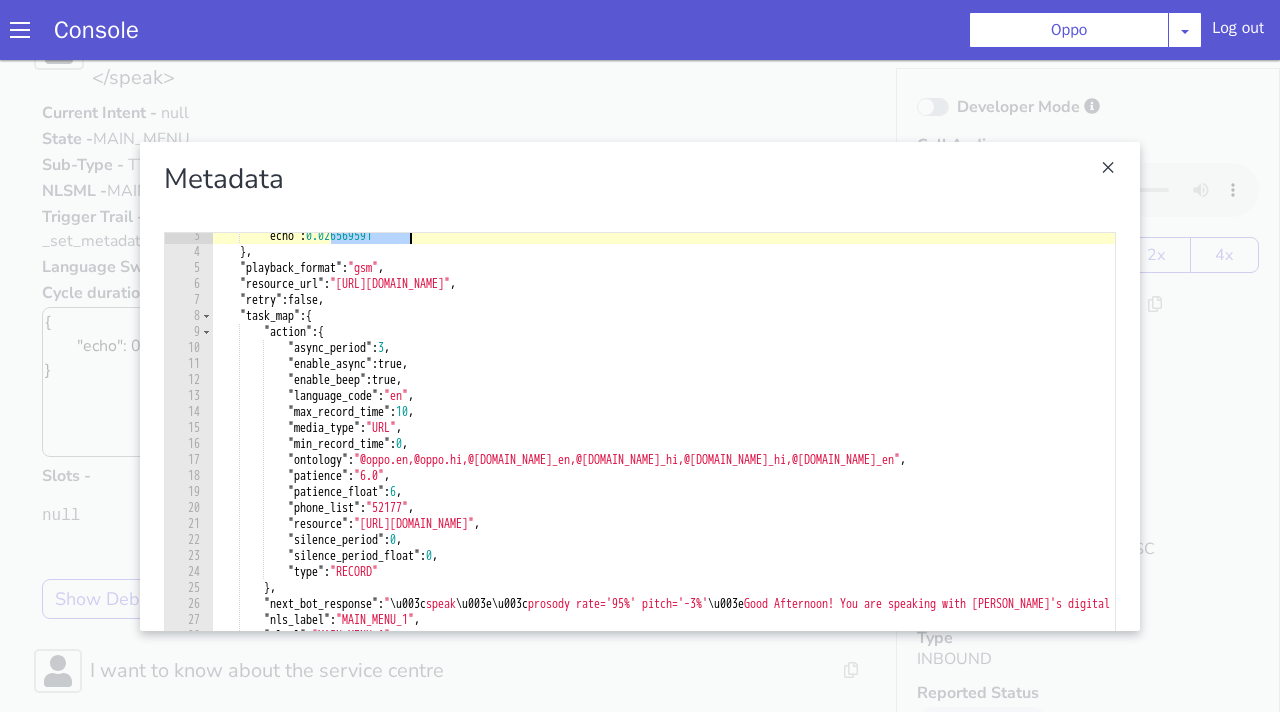 scroll, scrollTop: 37, scrollLeft: 0, axis: vertical 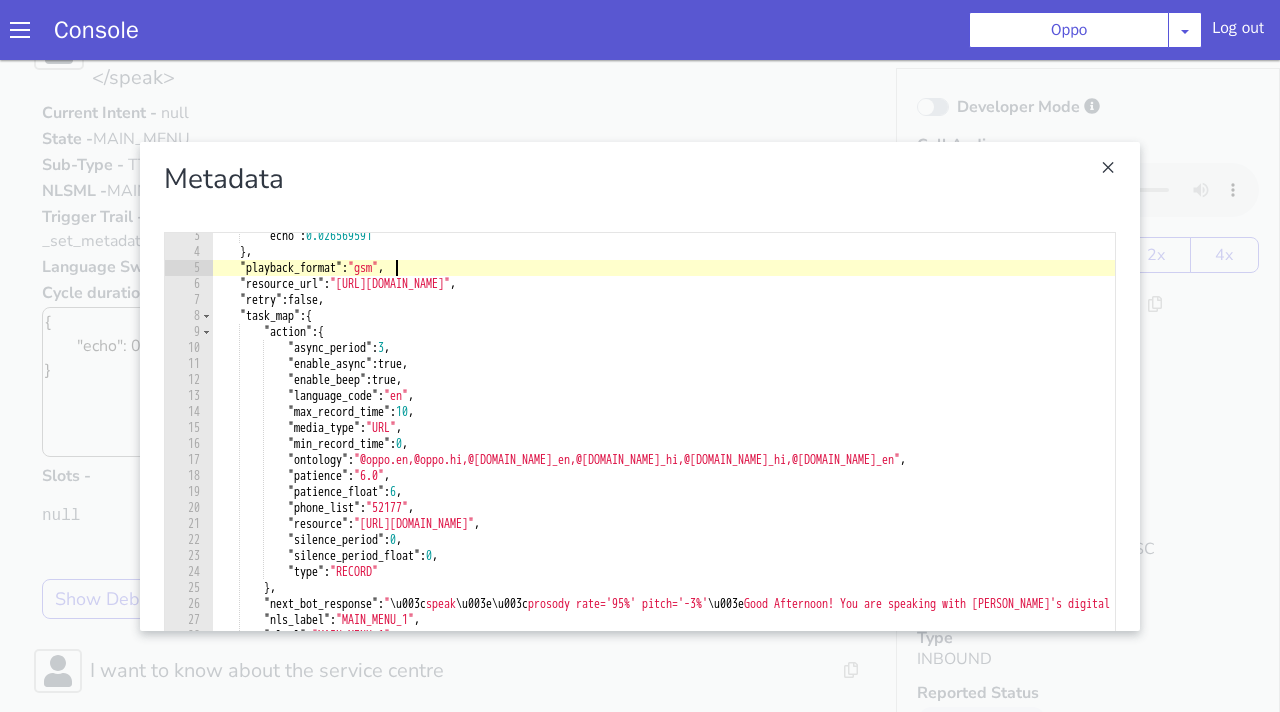 click on ""echo" :  0.026569591      } ,      "playback_format" :  "gsm" ,      "resource_url" :  "[URL][DOMAIN_NAME]" ,      "retry" :  false ,      "task_map" :  {           "action" :  {                "async_period" :  3 ,                "enable_async" :  true ,                "enable_beep" :  true ,                "language_code" :  "en" ,                "max_record_time" :  10 ,                "media_type" :  "URL" ,                "min_record_time" :  0 ,                "ontology" :  "@oppo.en,@oppo.hi,@[DOMAIN_NAME]_en,@[DOMAIN_NAME]_hi,@[DOMAIN_NAME]_hi,@[DOMAIN_NAME]_en" ,                "patience" :  "6.0" ,                "patience_float" :  6 ,                "phone_list" :  "52177" ,                "resource" :  "[URL][DOMAIN_NAME]" ,                "silence_period" :  0 ,                :  0 ,      }" at bounding box center [997, 493] 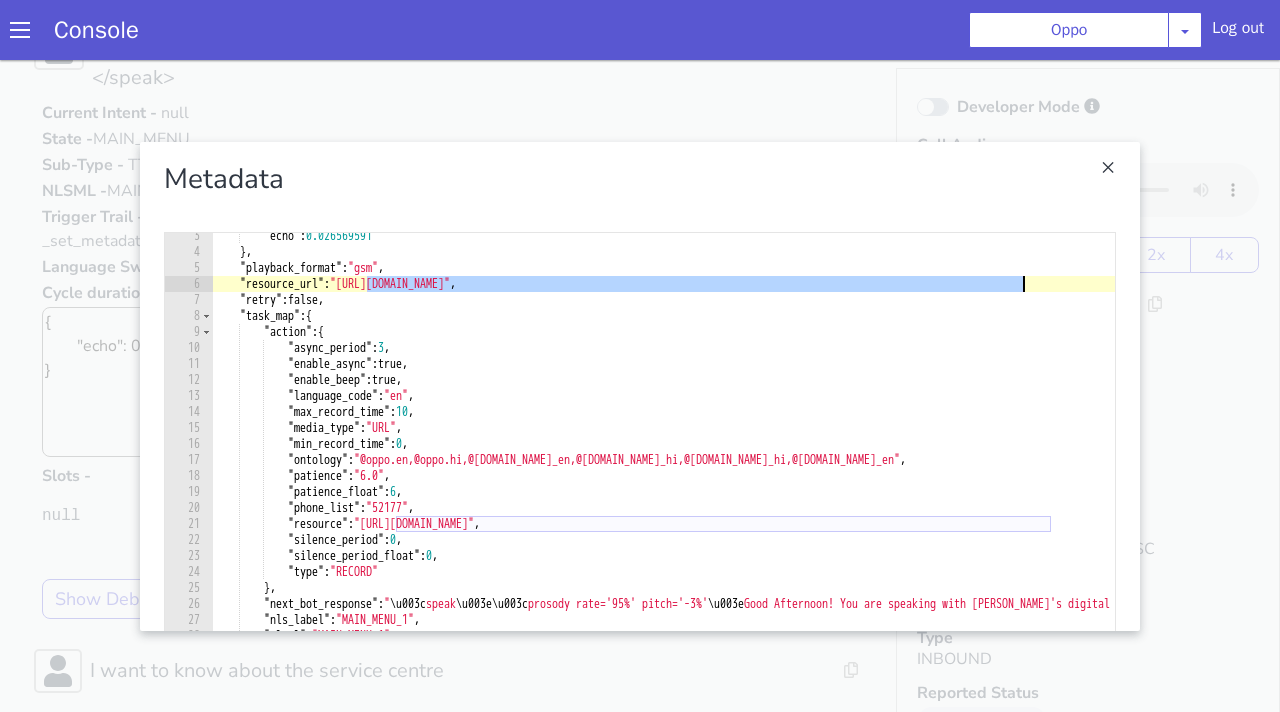 drag, startPoint x: 368, startPoint y: 288, endPoint x: 1025, endPoint y: 283, distance: 657.01904 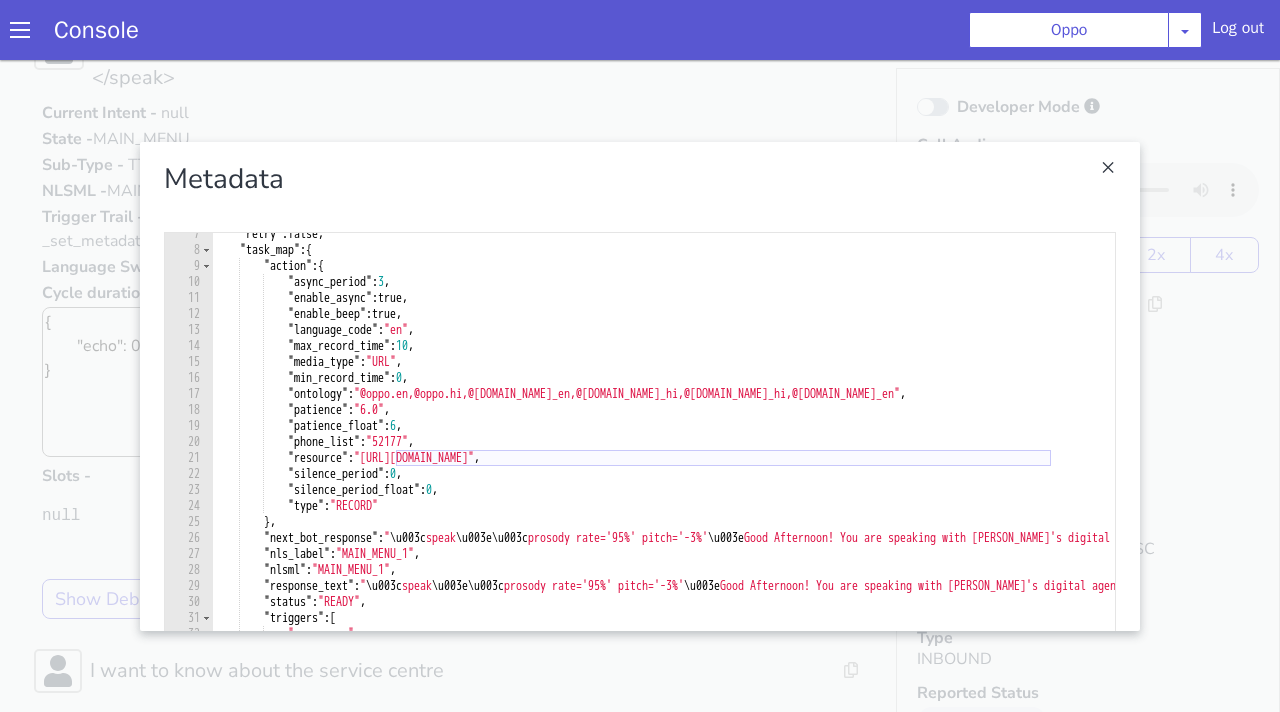 scroll, scrollTop: 110, scrollLeft: 0, axis: vertical 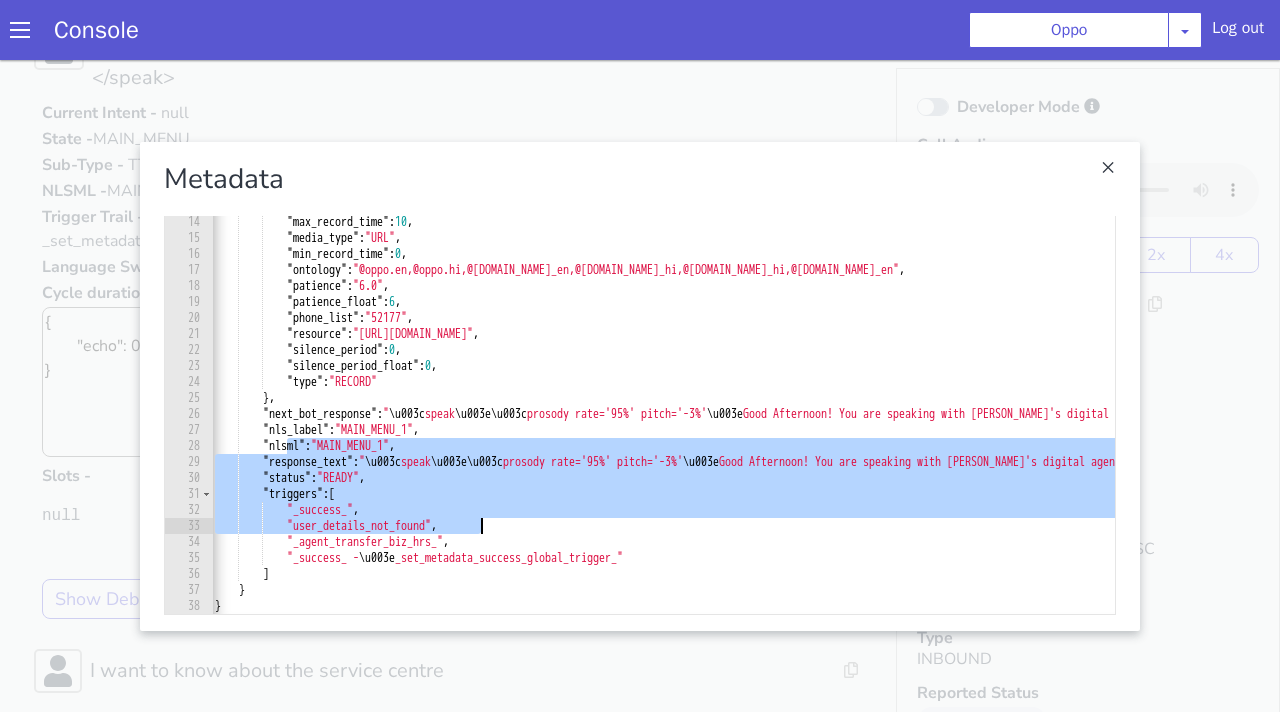 drag, startPoint x: 290, startPoint y: 440, endPoint x: 496, endPoint y: 524, distance: 222.46797 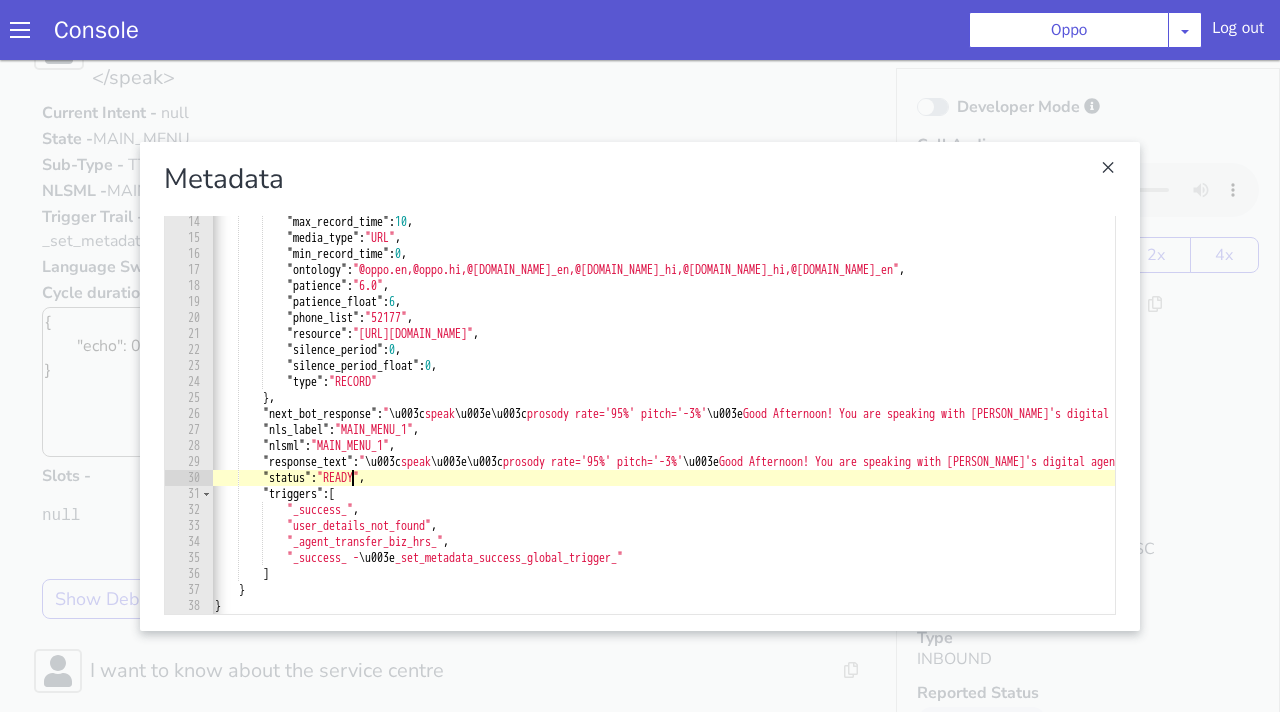 click on ""retry" :  false ,      "task_map" :  {           "action" :  {                "async_period" :  3 ,                "enable_async" :  true ,                "enable_beep" :  true ,                "language_code" :  "en" ,                "max_record_time" :  10 ,                "media_type" :  "URL" ,                "min_record_time" :  0 ,                "ontology" :  "@oppo.en,@oppo.hi,@[DOMAIN_NAME]_en,@[DOMAIN_NAME]_hi,@[DOMAIN_NAME]_hi,@[DOMAIN_NAME]_en" ,                "patience" :  "6.0" ,                "patience_float" :  6 ,                "phone_list" :  "52177" ,                "resource" :  "[URL][DOMAIN_NAME]" ,                "silence_period" :  0 ,                "silence_period_float" :  0 ,                "type" :  "RECORD"           } ,           "next_bot_response" :  " \u003c speak \u003e\u003c prosody rate='95%' pitch='-3%' \u003e \u003c /prosody \u003e\u003c /speak \u003e " ,           "nls_label"" at bounding box center [996, 367] 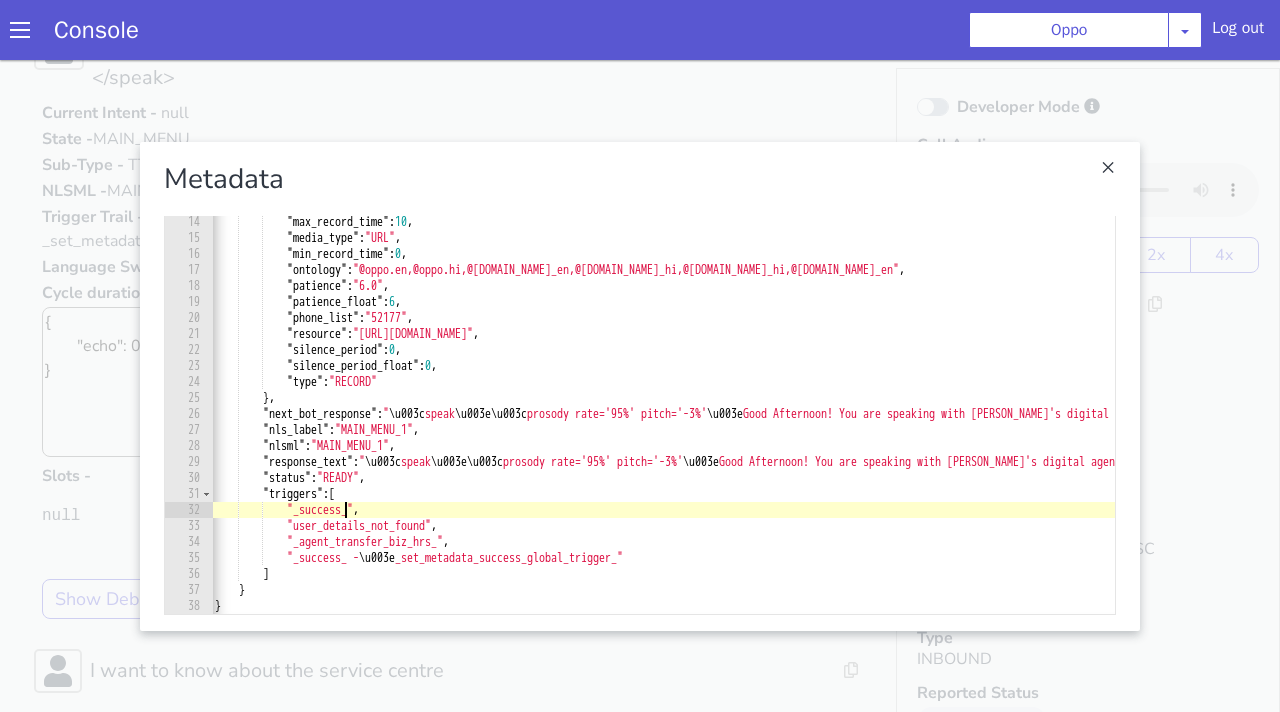 click on ""retry" :  false ,      "task_map" :  {           "action" :  {                "async_period" :  3 ,                "enable_async" :  true ,                "enable_beep" :  true ,                "language_code" :  "en" ,                "max_record_time" :  10 ,                "media_type" :  "URL" ,                "min_record_time" :  0 ,                "ontology" :  "@oppo.en,@oppo.hi,@[DOMAIN_NAME]_en,@[DOMAIN_NAME]_hi,@[DOMAIN_NAME]_hi,@[DOMAIN_NAME]_en" ,                "patience" :  "6.0" ,                "patience_float" :  6 ,                "phone_list" :  "52177" ,                "resource" :  "[URL][DOMAIN_NAME]" ,                "silence_period" :  0 ,                "silence_period_float" :  0 ,                "type" :  "RECORD"           } ,           "next_bot_response" :  " \u003c speak \u003e\u003c prosody rate='95%' pitch='-3%' \u003e \u003c /prosody \u003e\u003c /speak \u003e " ,           "nls_label"" at bounding box center (996, 367) 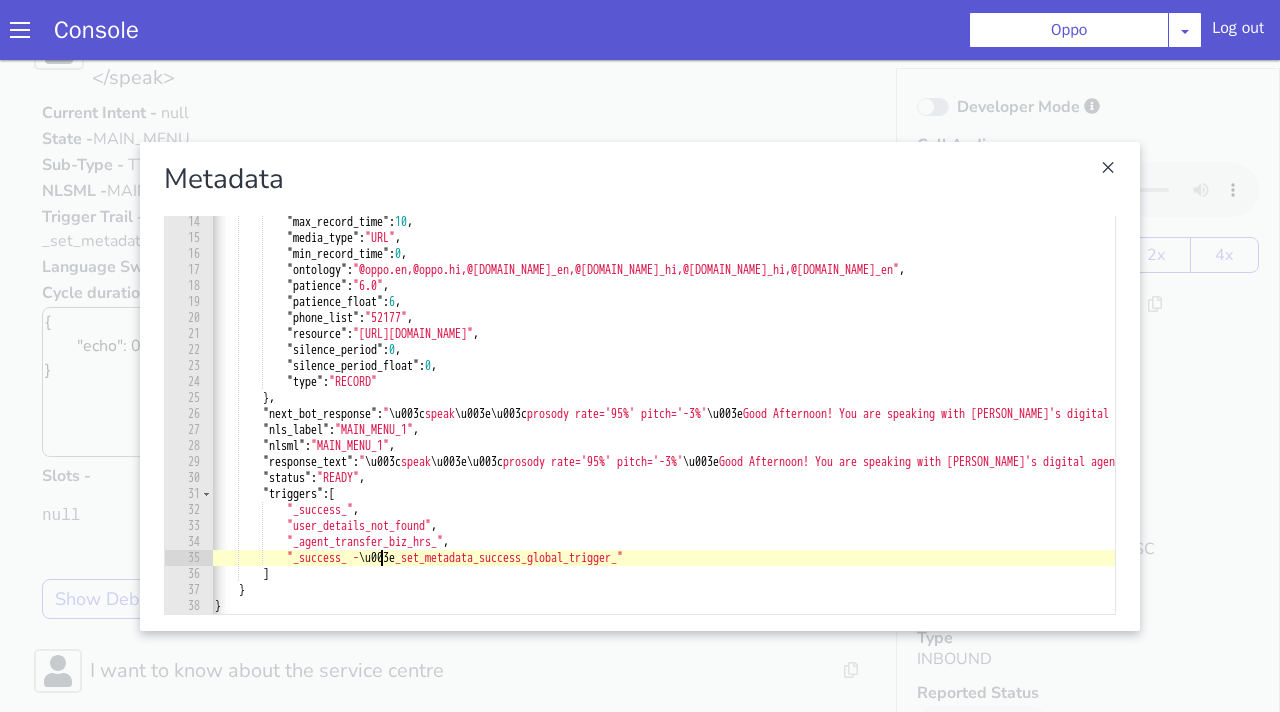 scroll, scrollTop: 0, scrollLeft: 0, axis: both 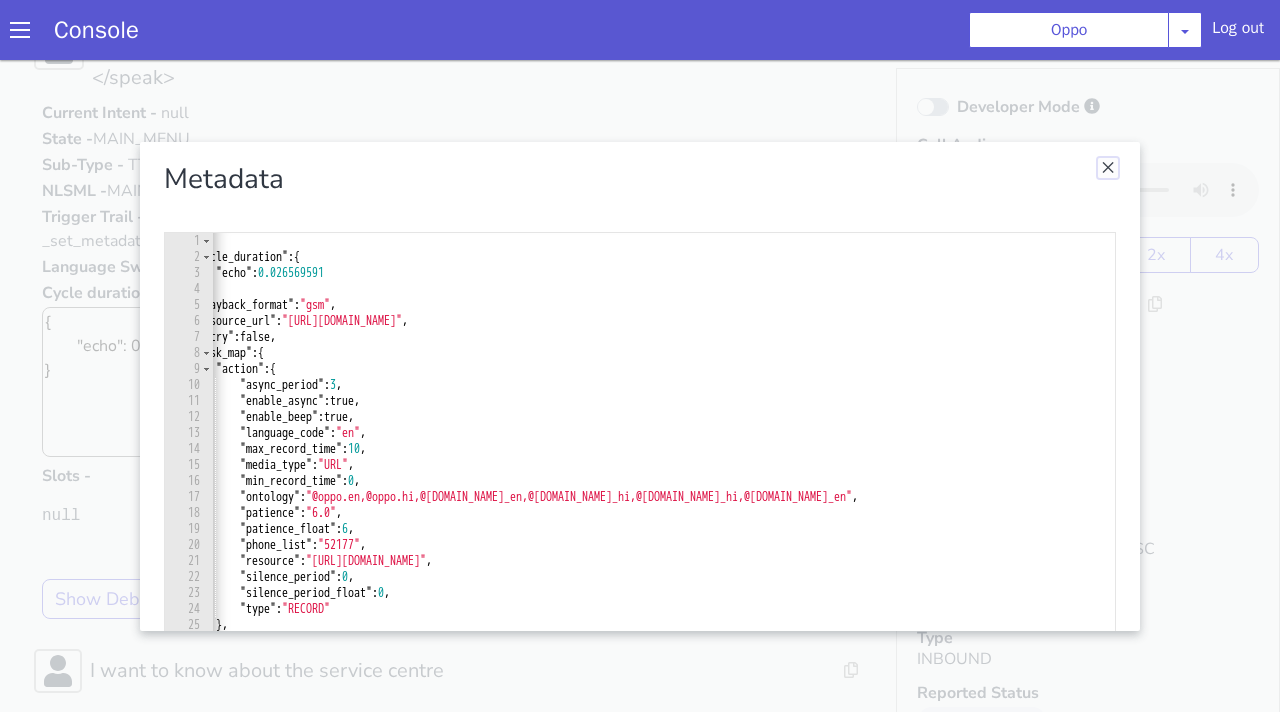 click at bounding box center [1108, 168] 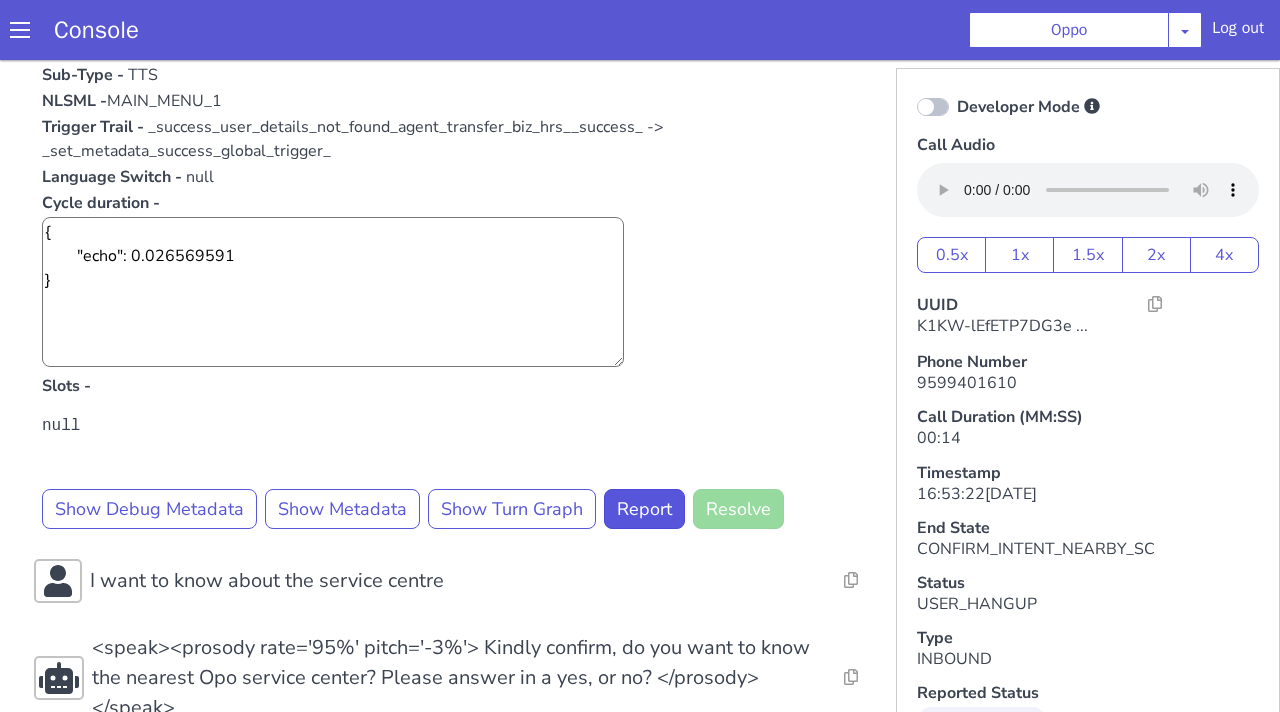 scroll, scrollTop: 220, scrollLeft: 0, axis: vertical 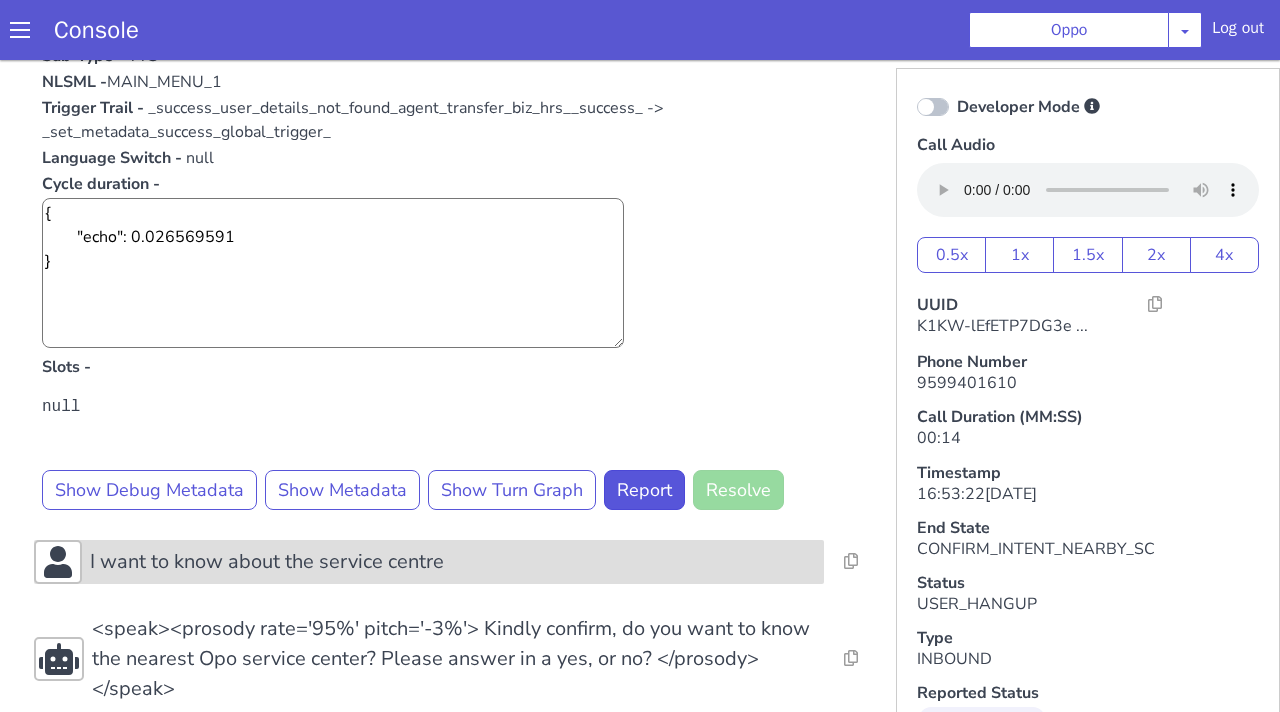 click on "I want to know about the service centre" at bounding box center [267, 562] 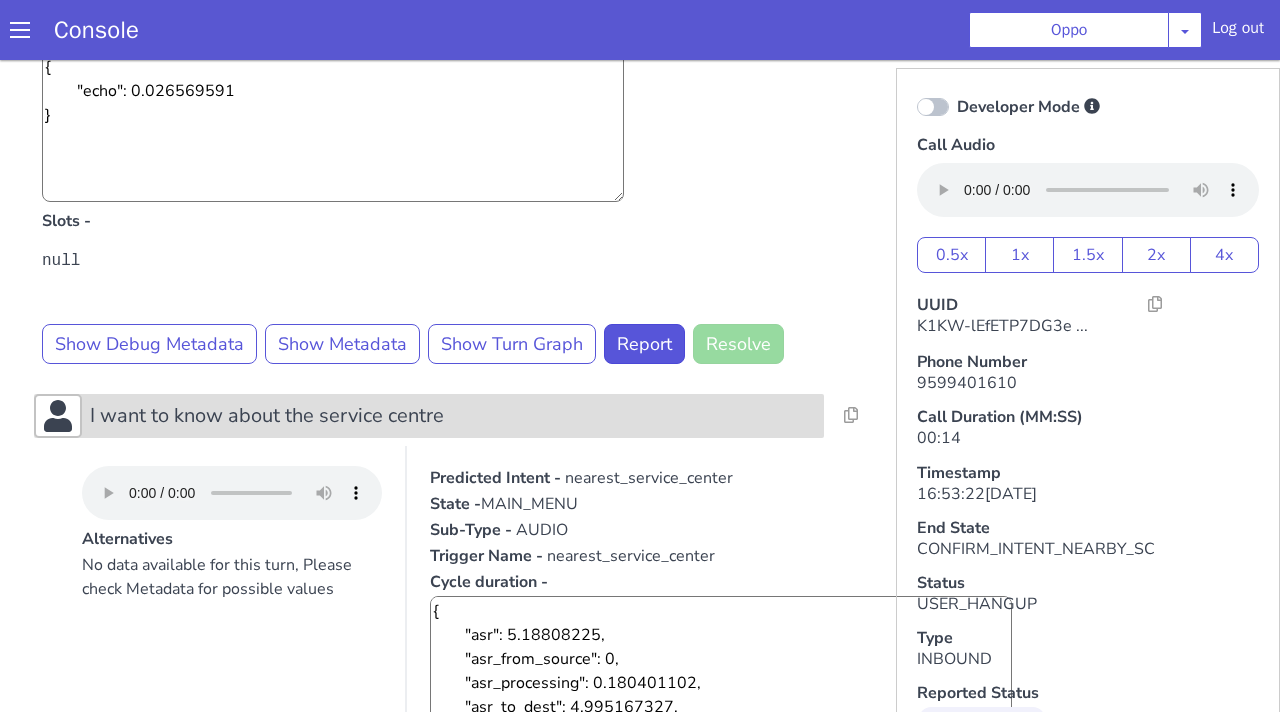 scroll, scrollTop: 415, scrollLeft: 0, axis: vertical 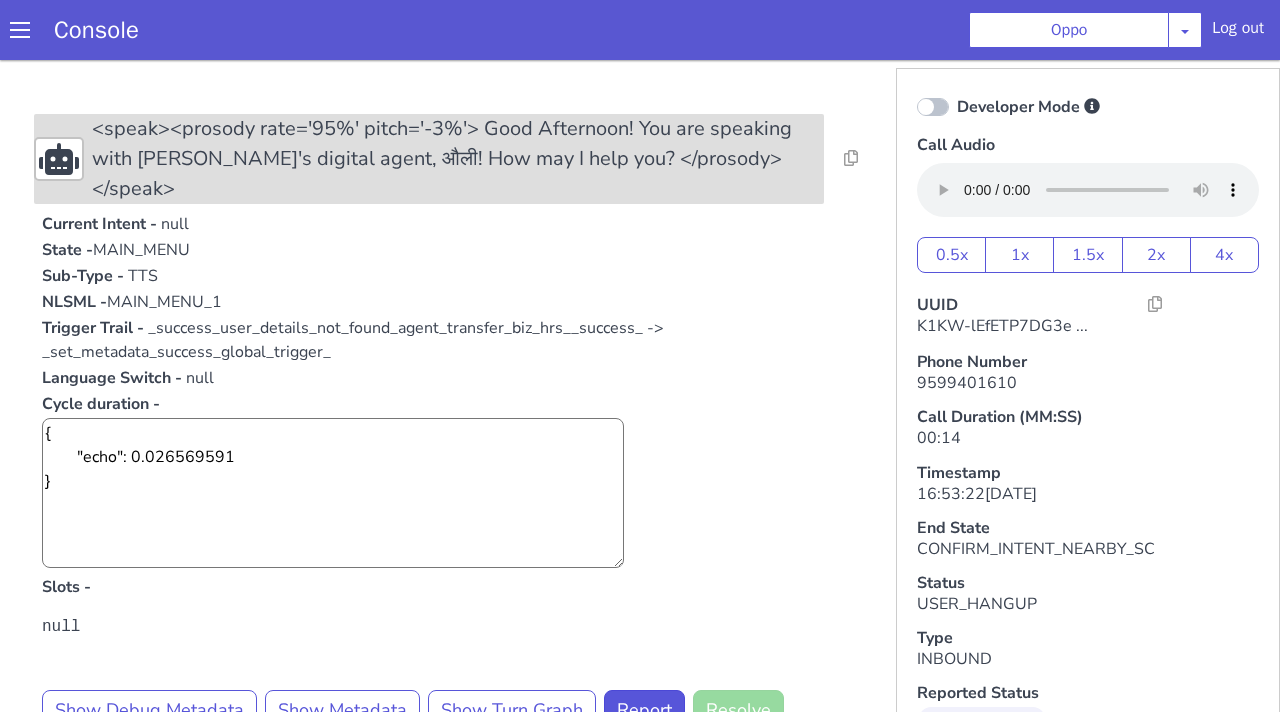 click on "<speak><prosody rate='95%' pitch='-3%'>   Good Afternoon! You are speaking with [PERSON_NAME]'s digital agent, औली! How may I help you?  </prosody></speak>" at bounding box center [458, 159] 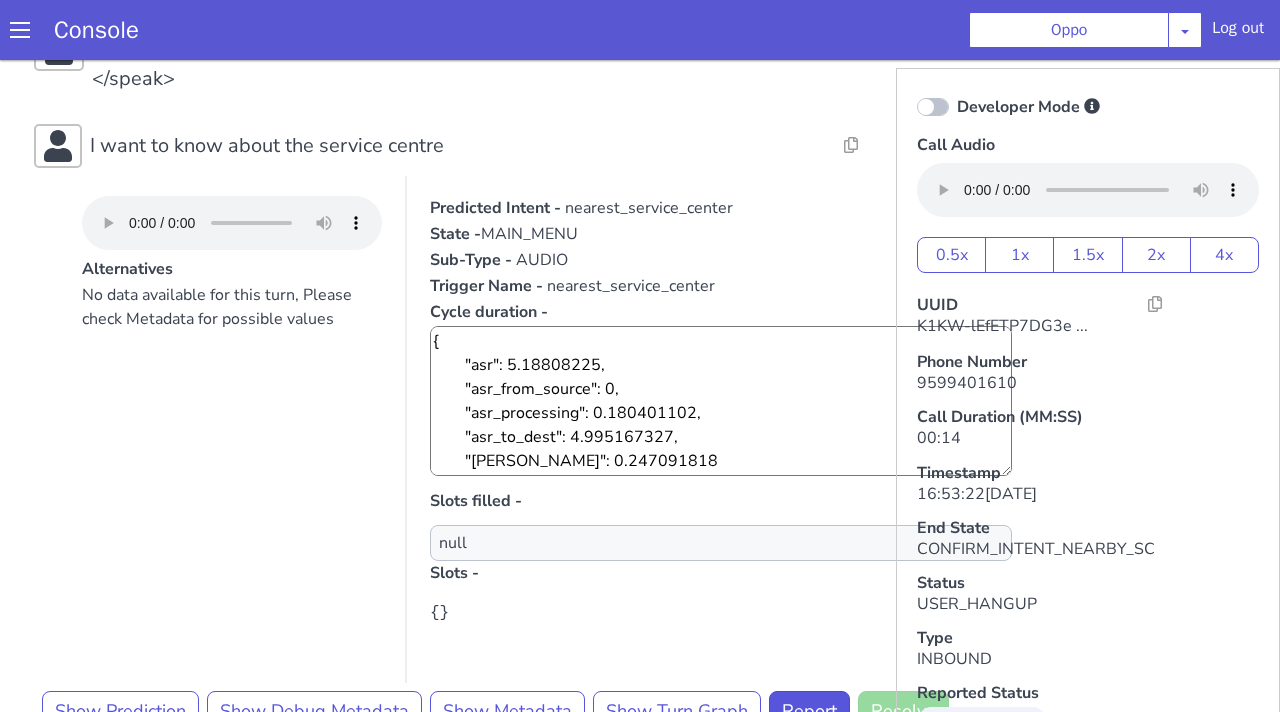 scroll, scrollTop: 114, scrollLeft: 0, axis: vertical 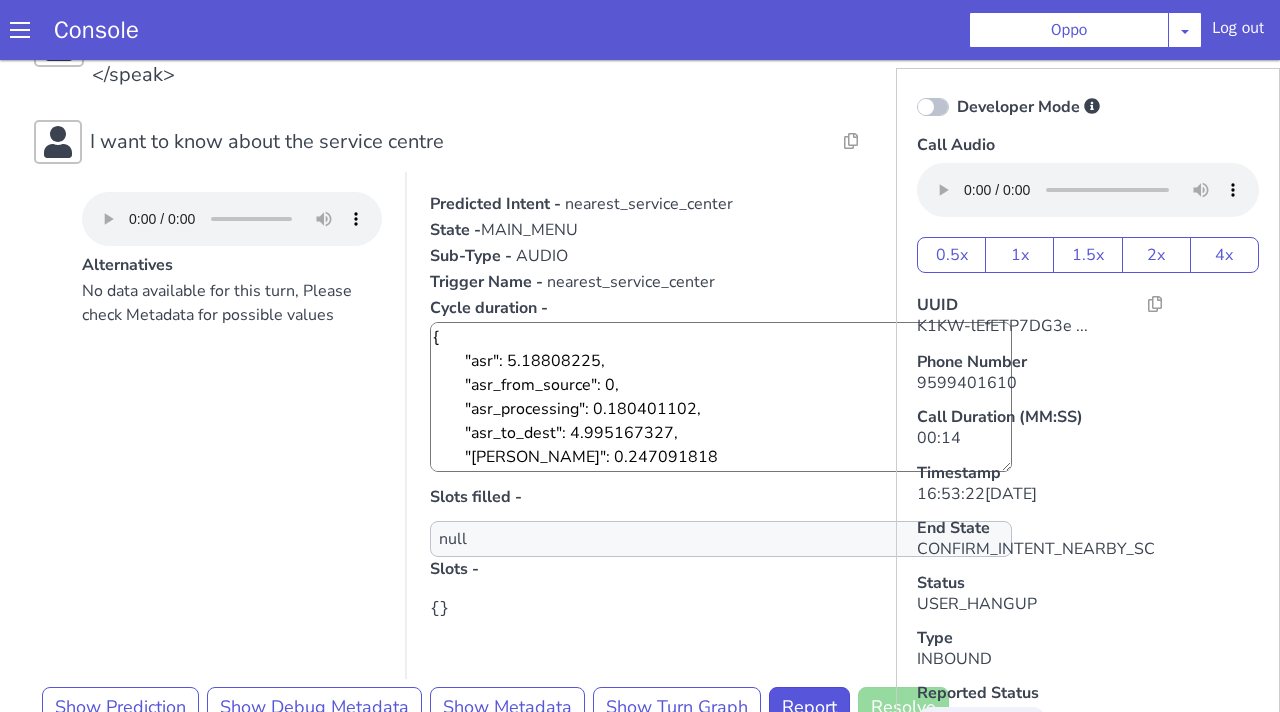 drag, startPoint x: 508, startPoint y: 332, endPoint x: 667, endPoint y: 332, distance: 159 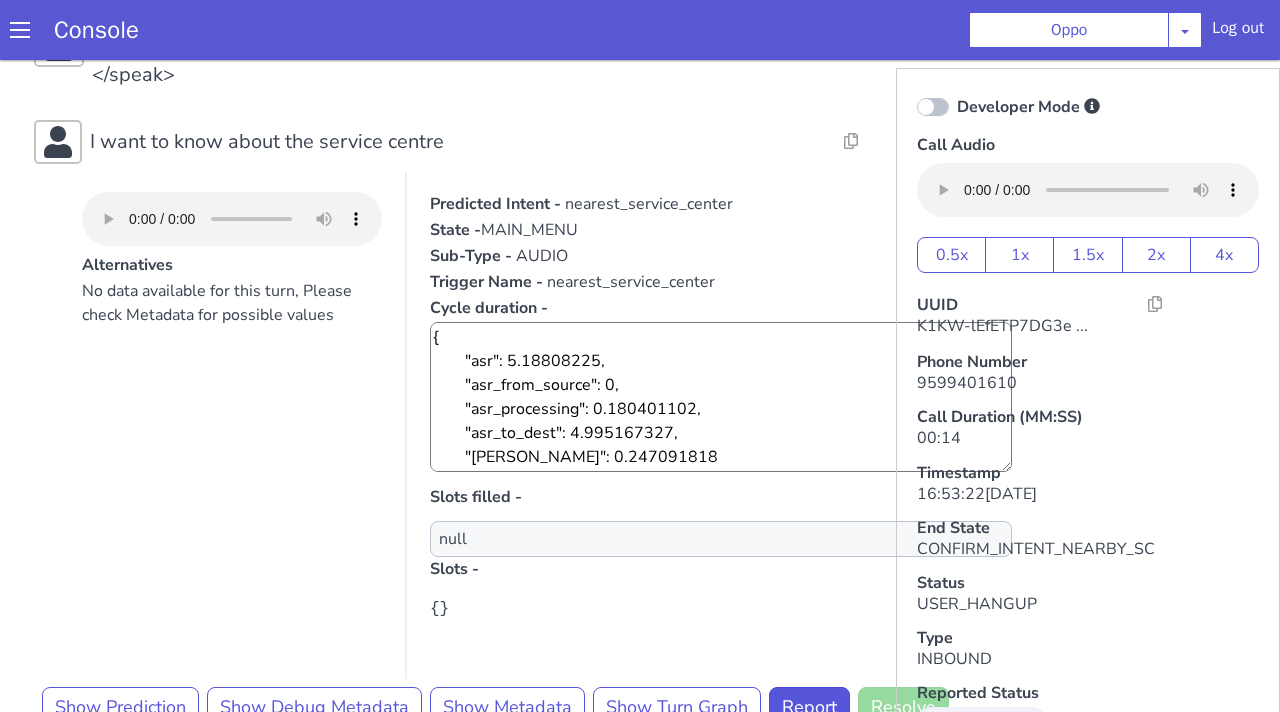 drag, startPoint x: 594, startPoint y: 377, endPoint x: 626, endPoint y: 381, distance: 32.24903 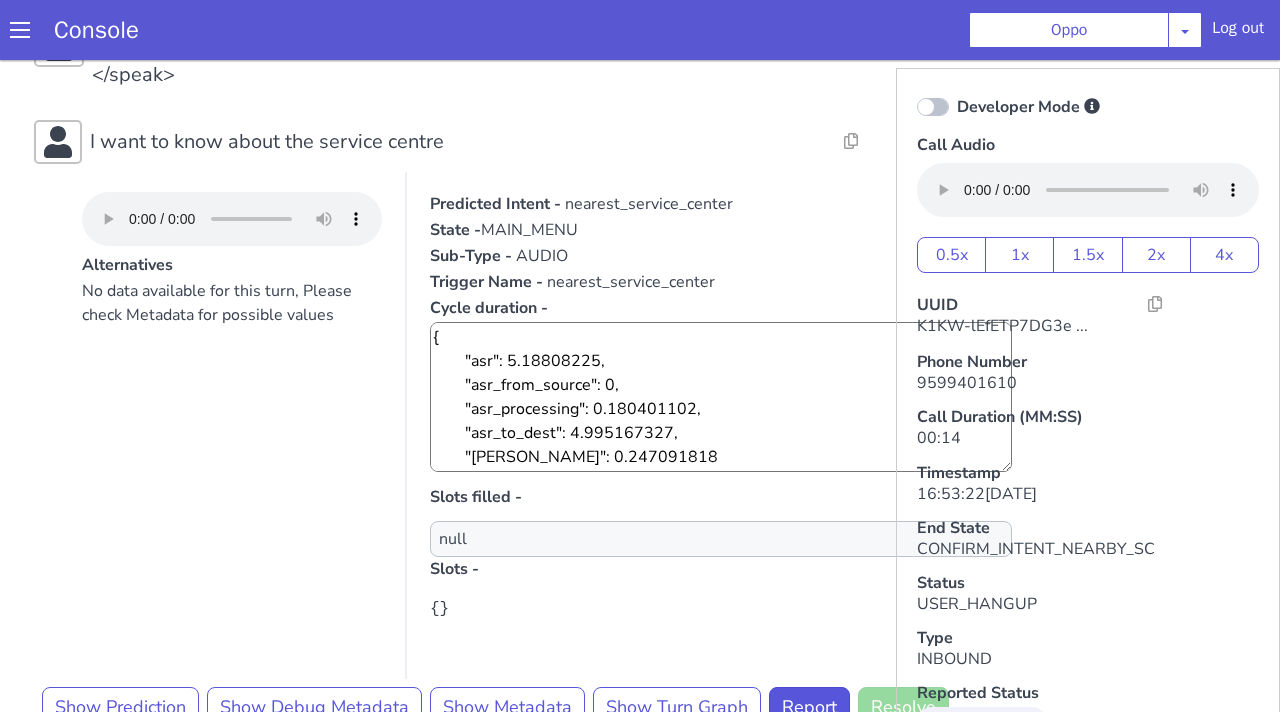 click on "{
"asr": 5.18808225,
"asr_from_source": 0,
"asr_processing": 0.180401102,
"asr_to_dest": 4.995167327,
"[PERSON_NAME]": 0.247091818
}" at bounding box center (721, 397) 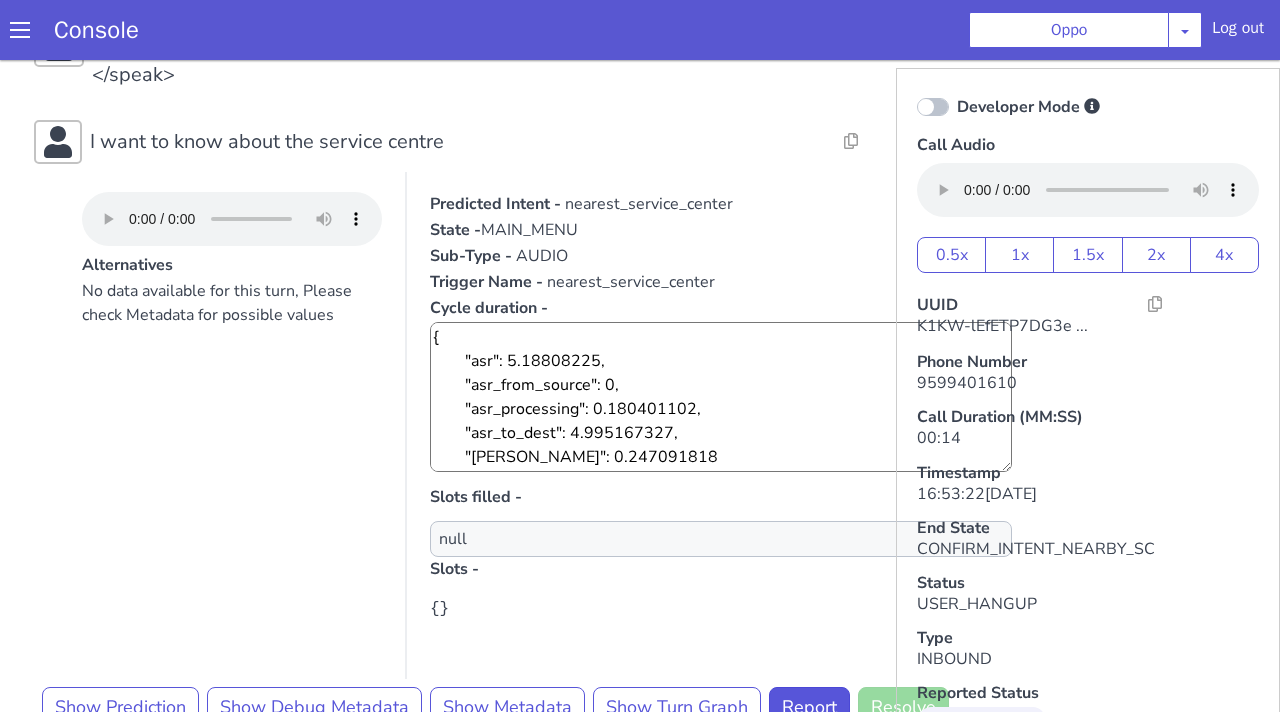 click on "{
"asr": 5.18808225,
"asr_from_source": 0,
"asr_processing": 0.180401102,
"asr_to_dest": 4.995167327,
"[PERSON_NAME]": 0.247091818
}" at bounding box center (721, 397) 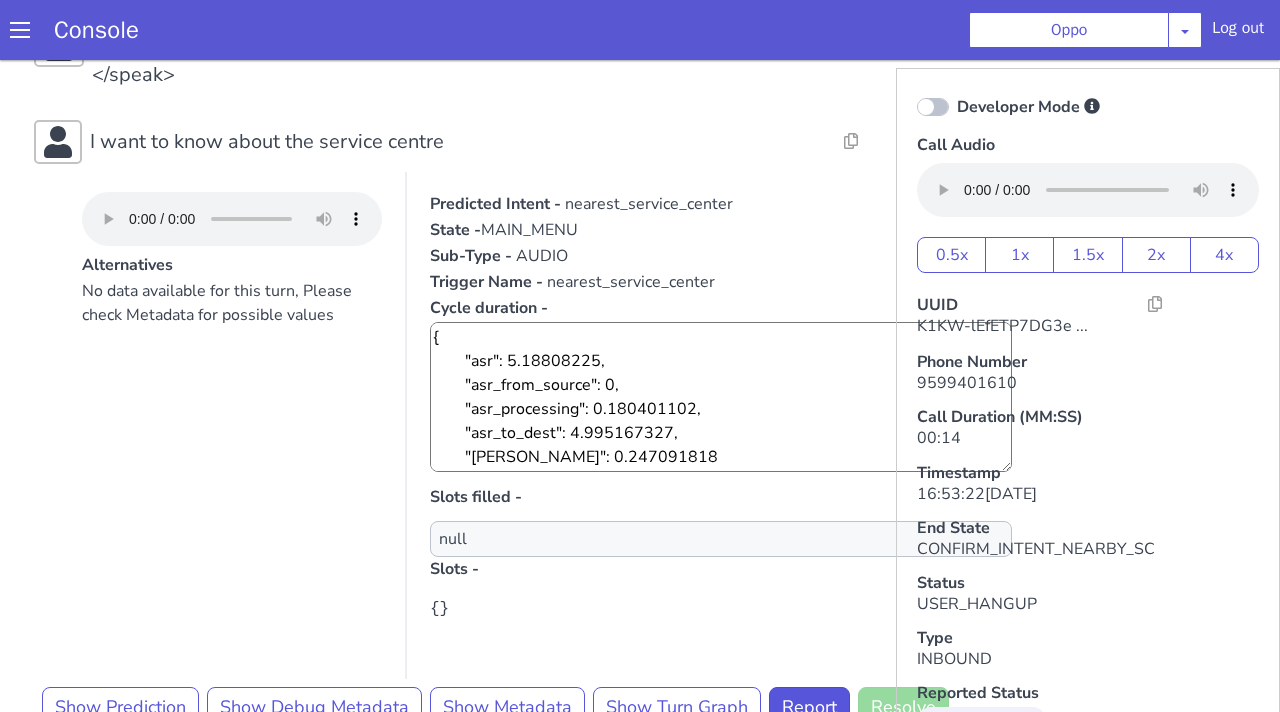 scroll, scrollTop: 24, scrollLeft: 0, axis: vertical 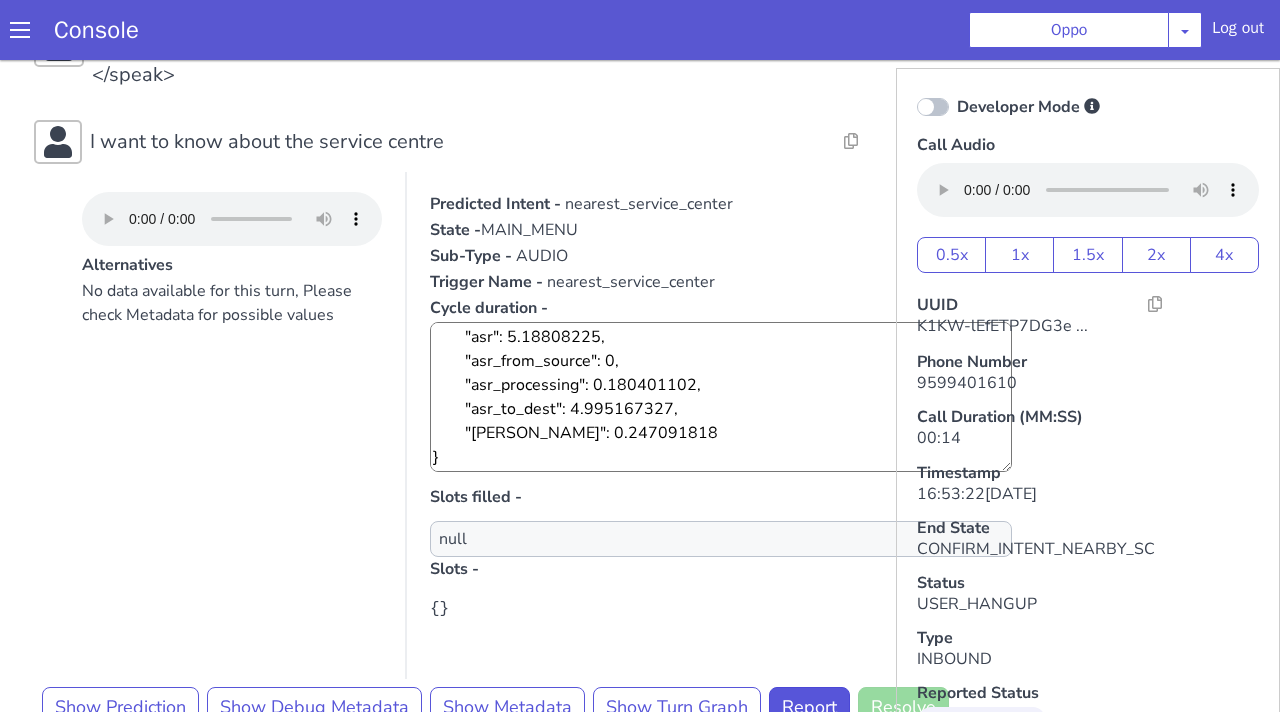 drag, startPoint x: 525, startPoint y: 430, endPoint x: 676, endPoint y: 436, distance: 151.11916 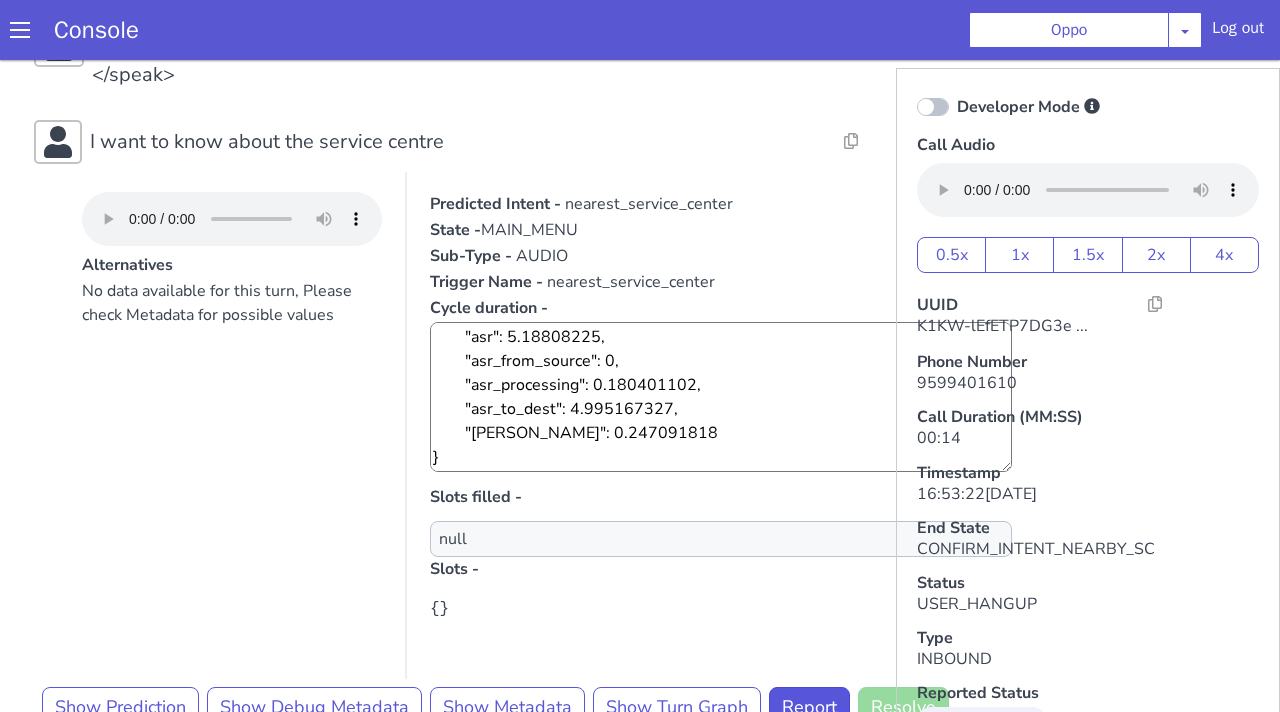 drag, startPoint x: 534, startPoint y: 397, endPoint x: 559, endPoint y: 396, distance: 25.019993 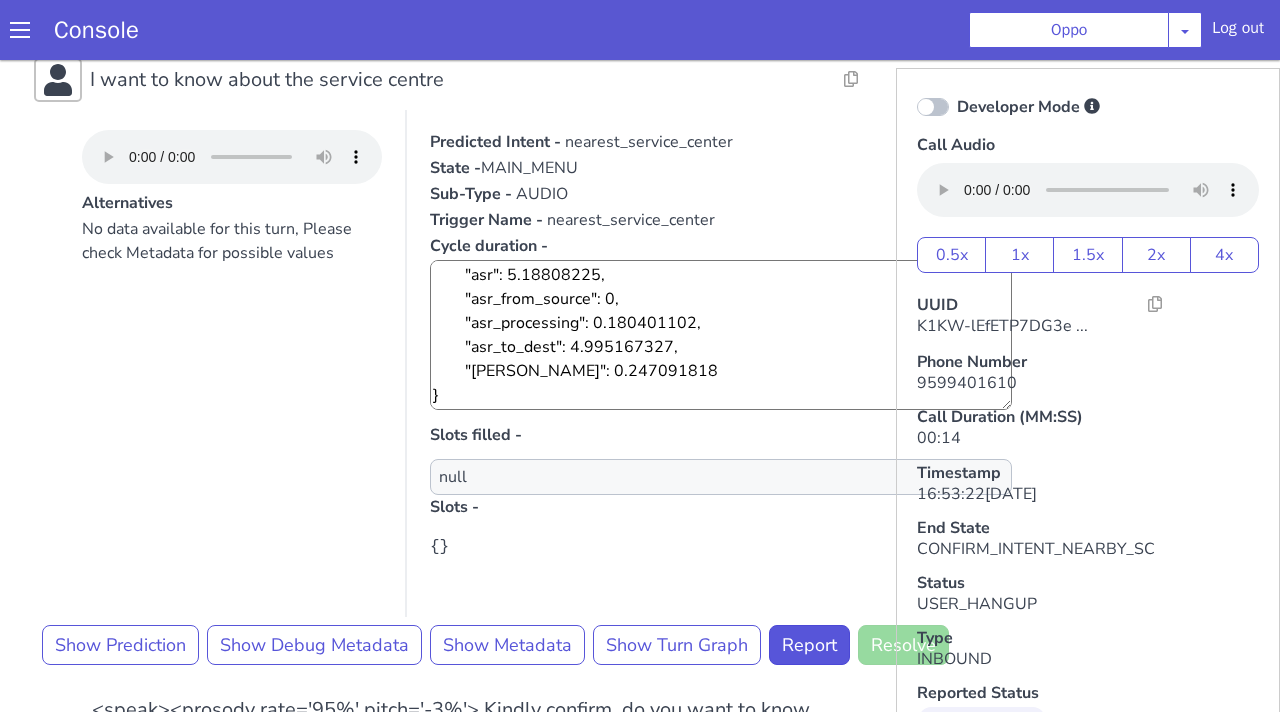 scroll, scrollTop: 177, scrollLeft: 0, axis: vertical 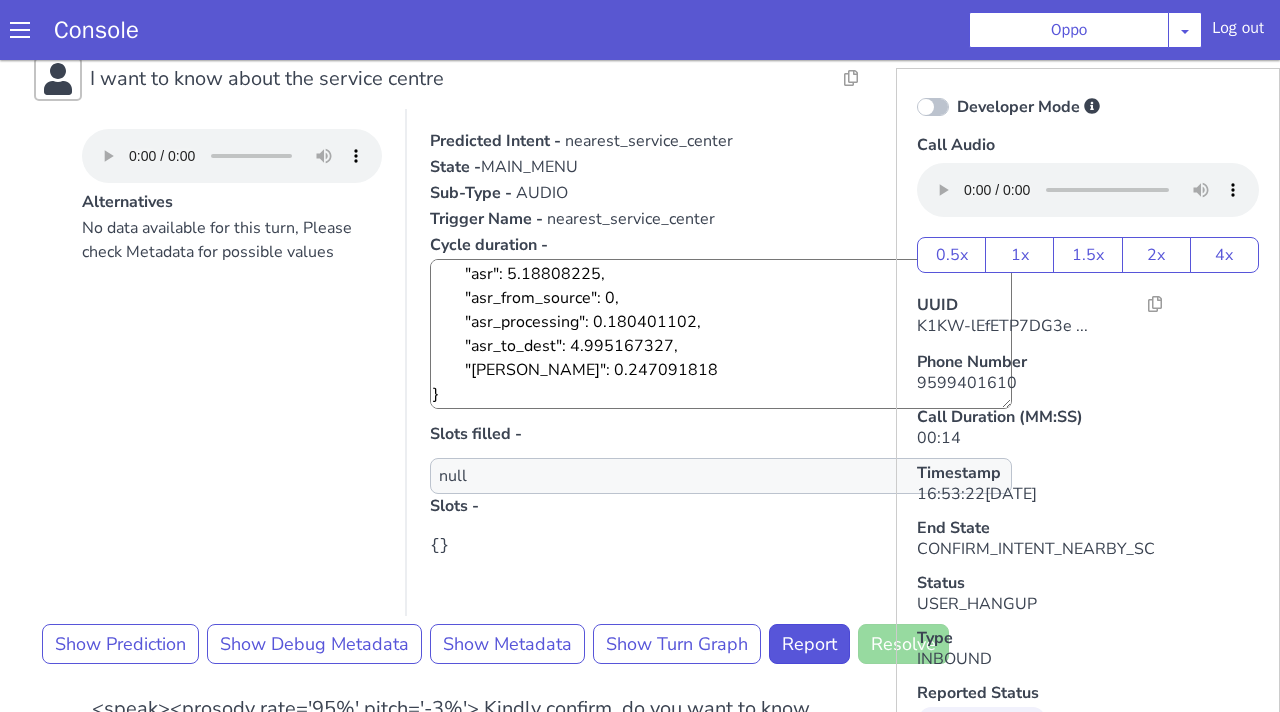 click on "{}" at bounding box center (721, 546) 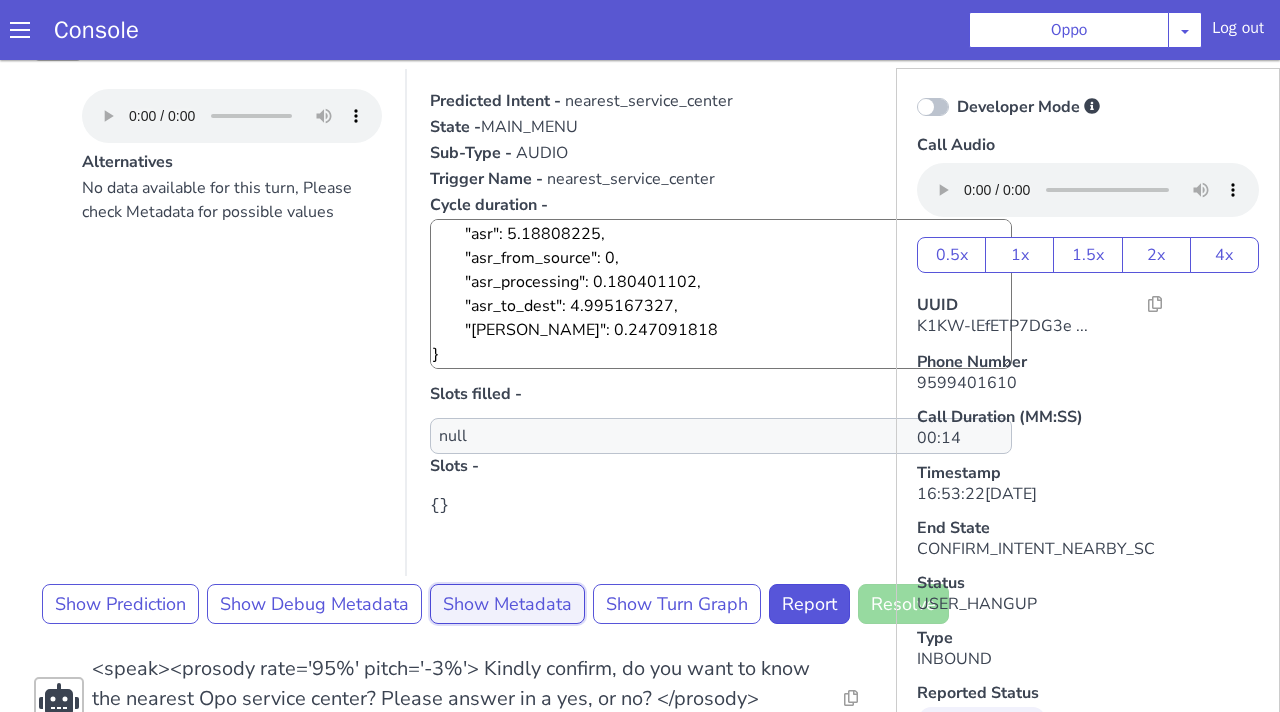 click on "Show Metadata" at bounding box center (507, 604) 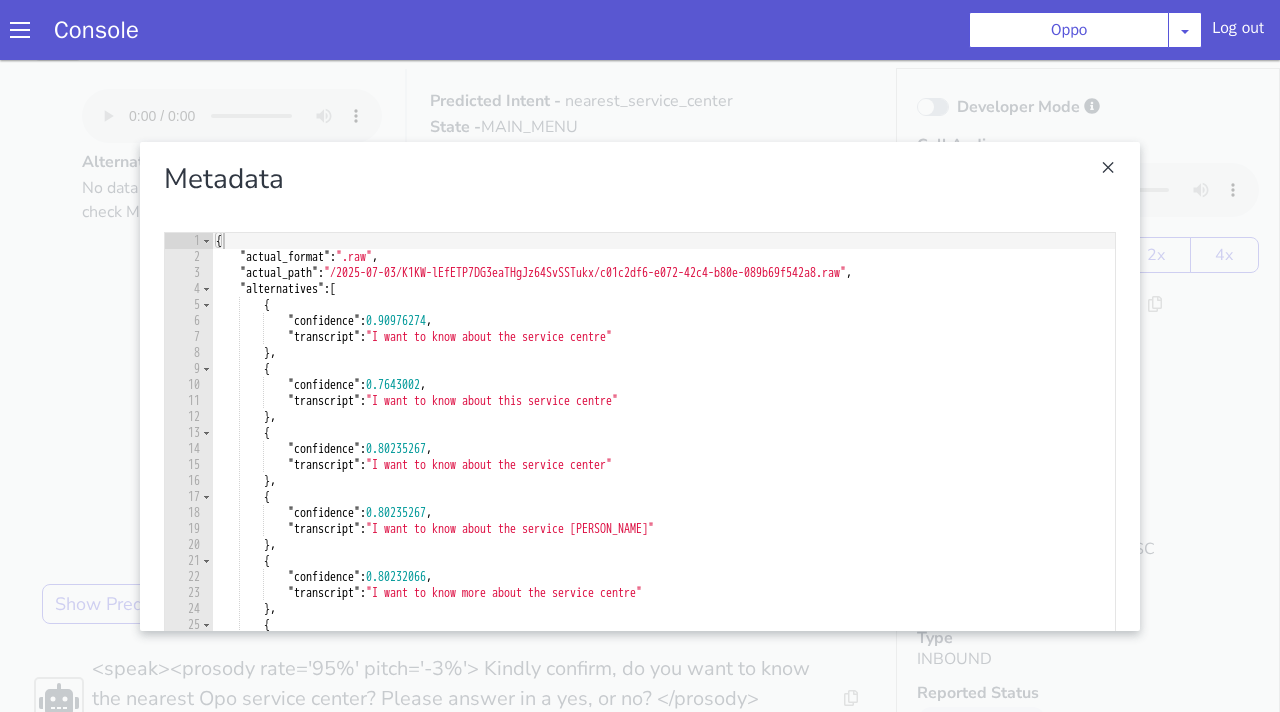scroll, scrollTop: 0, scrollLeft: 0, axis: both 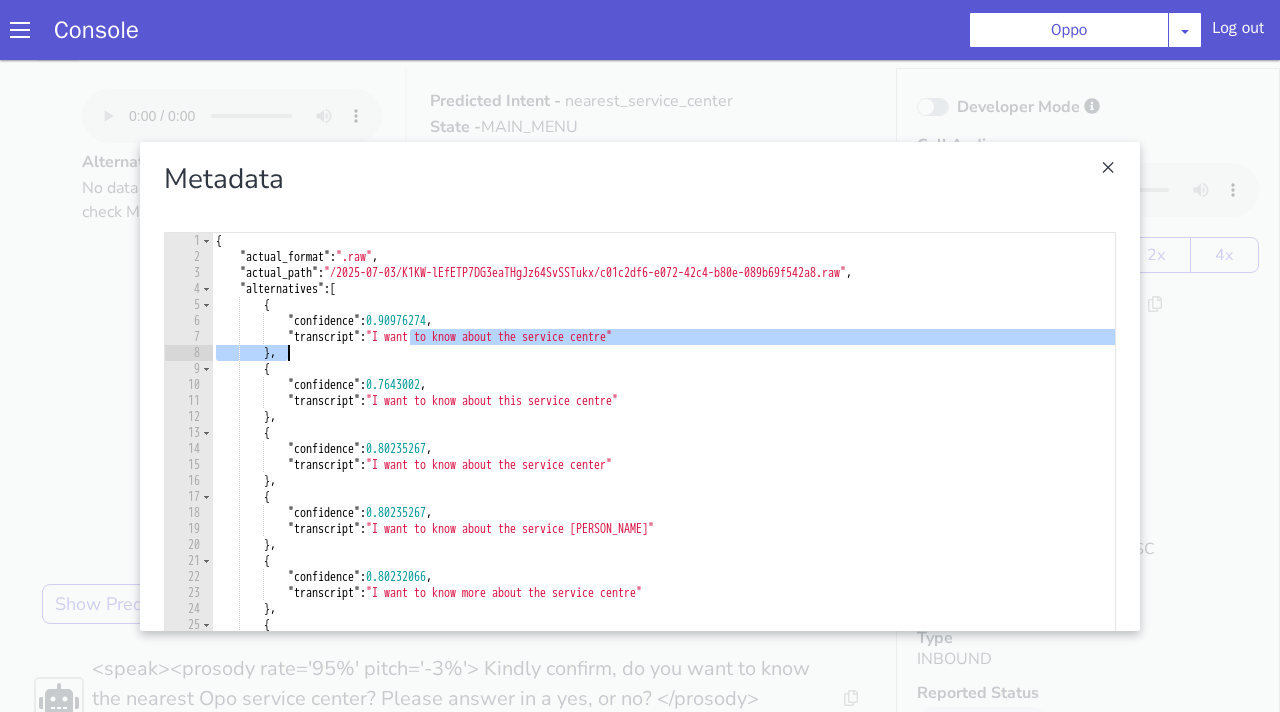 drag, startPoint x: 411, startPoint y: 341, endPoint x: 678, endPoint y: 358, distance: 267.54065 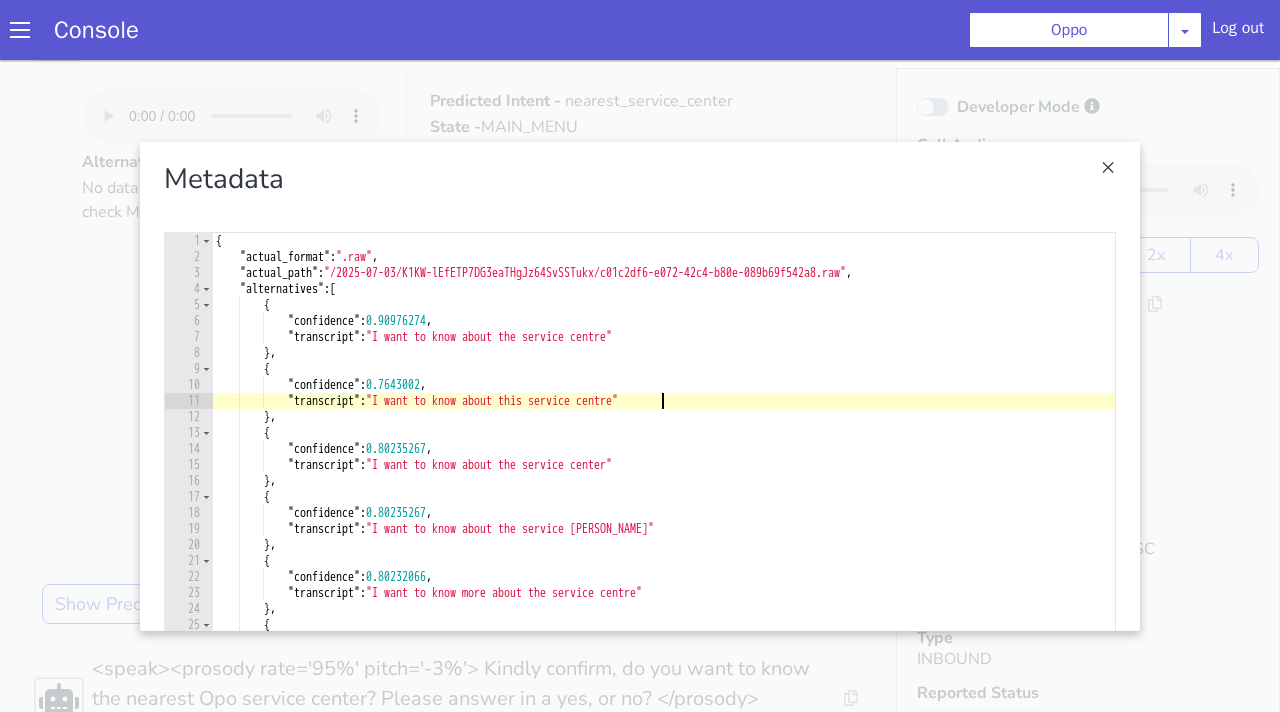 click on "{      "actual_format" :  ".raw" ,      "actual_path" :  "/2025-07-03/K1KW-lEfETP7DG3eaTHgJz64SvSSTukx/c01c2df6-e072-42c4-b80e-089b69f542a8.raw" ,      "alternatives" :  [           {                "confidence" :  0.90976274 ,                "transcript" :  "I want to know about the service centre"           } ,           {                "confidence" :  0.7643002 ,                "transcript" :  "I want to know about this service centre"           } ,           {                "confidence" :  0.80235267 ,                "transcript" :  "I want to know about the service center"           } ,           {                "confidence" :  0.80235267 ,                "transcript" :  "I want to know about the service [PERSON_NAME]"           } ,           {                "confidence" :  0.80232066 ,                "transcript" :  "I want to know more about the service centre"           } ,           {                "confidence" :  0.71522623 ,                "transcript" :  "hi I want to know about the service centre"" at bounding box center [663, 498] 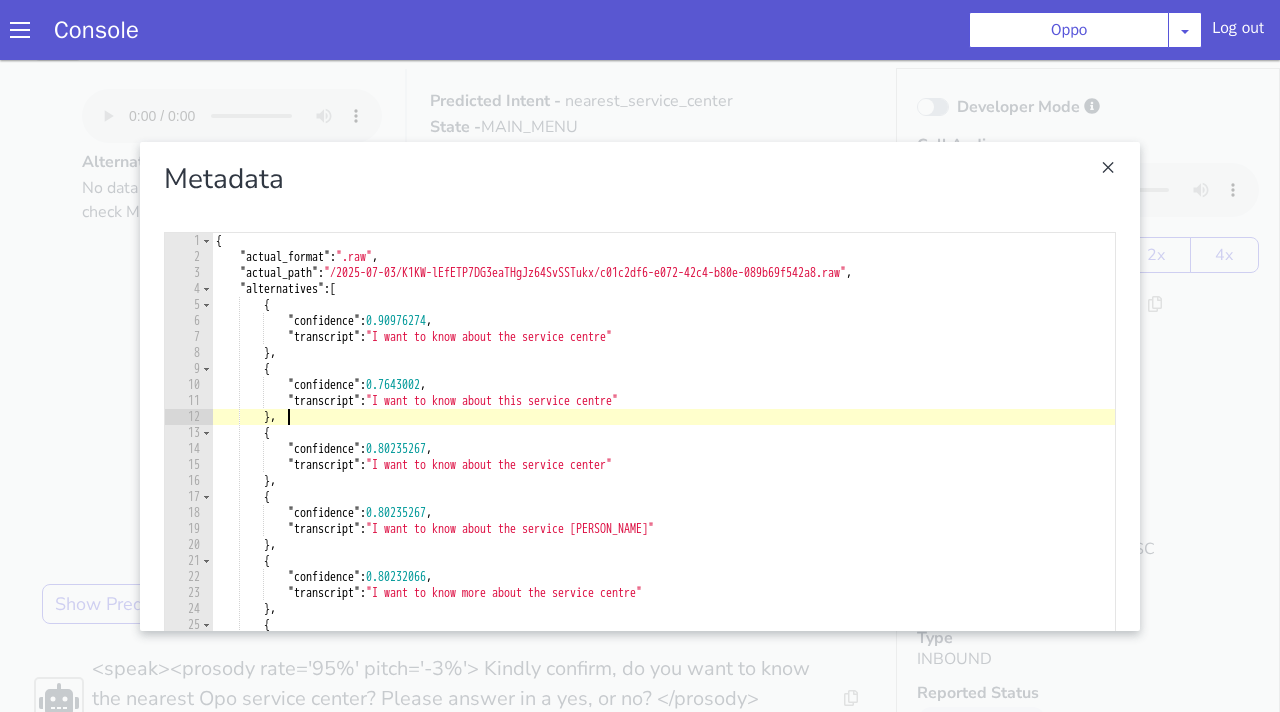 drag, startPoint x: 515, startPoint y: 413, endPoint x: 722, endPoint y: 417, distance: 207.03865 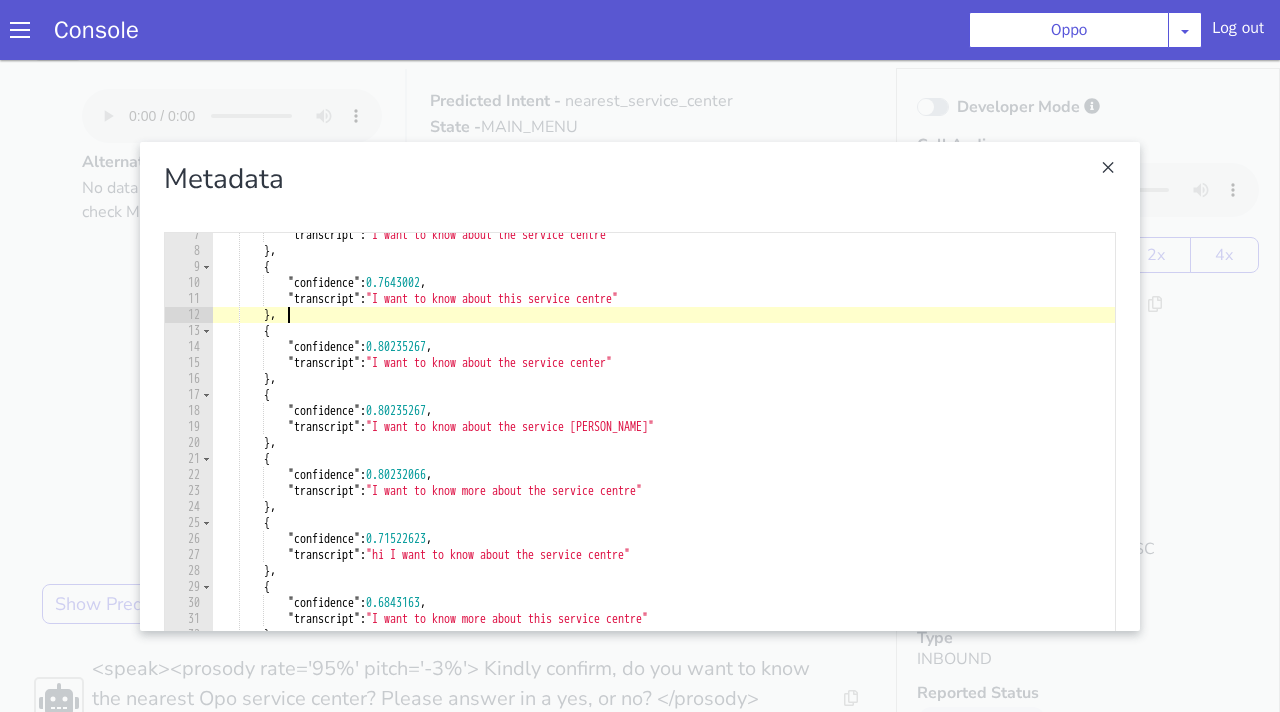scroll, scrollTop: 102, scrollLeft: 0, axis: vertical 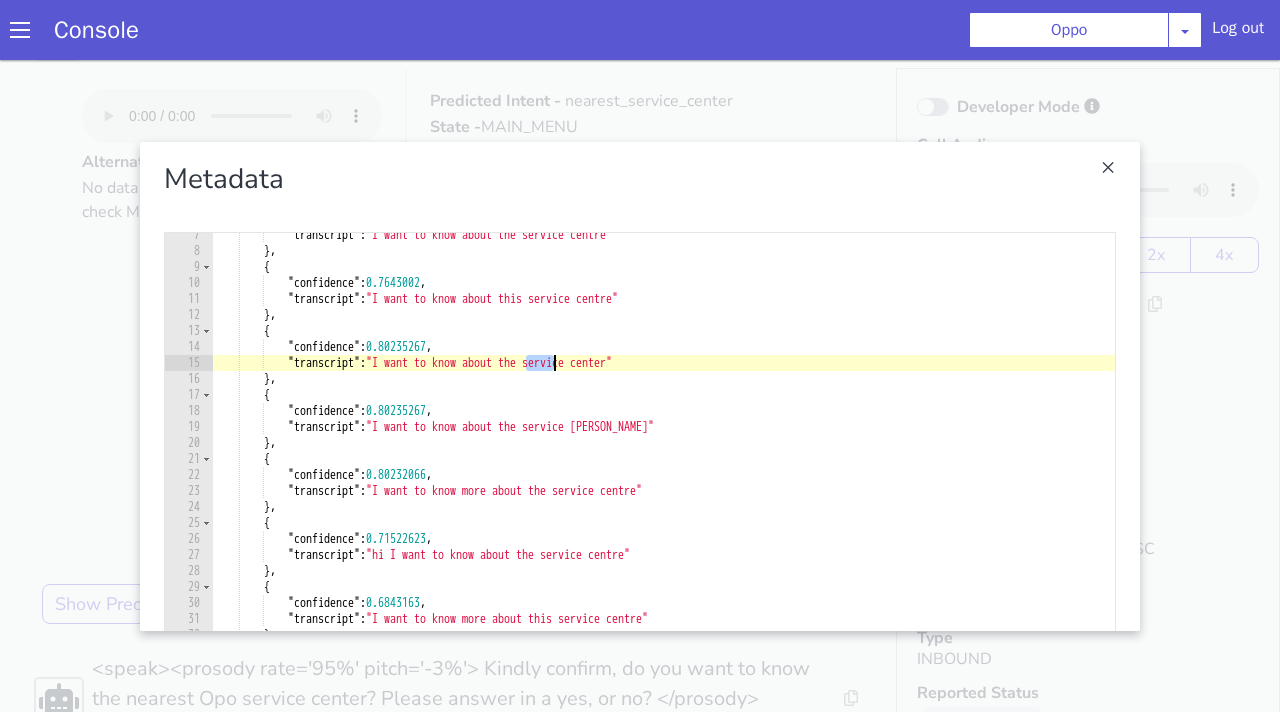 drag, startPoint x: 523, startPoint y: 364, endPoint x: 692, endPoint y: 365, distance: 169.00296 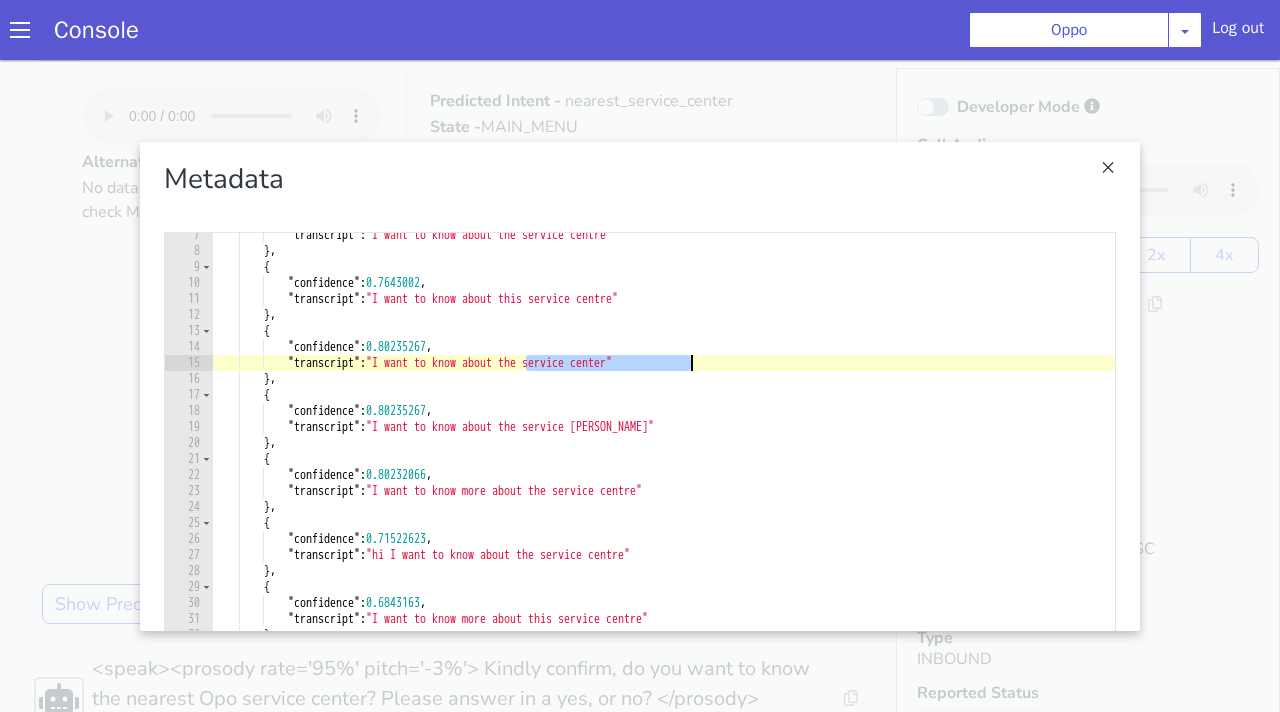 click on ""transcript" :  "I want to know about the service centre"           } ,           {                "confidence" :  0.7643002 ,                "transcript" :  "I want to know about this service centre"           } ,           {                "confidence" :  0.80235267 ,                "transcript" :  "I want to know about the service center"           } ,           {                "confidence" :  0.80235267 ,                "transcript" :  "I want to know about the service [PERSON_NAME]"           } ,           {                "confidence" :  0.80232066 ,                "transcript" :  "I want to know more about the service centre"           } ,           {                "confidence" :  0.71522623 ,                "transcript" :  "hi I want to know about the service centre"           } ,           {                "confidence" :  0.6843163 ,                "transcript" :  "I want to know more about this service centre"           } ,           {                "confidence" :  0.70857733 ," at bounding box center [663, 492] 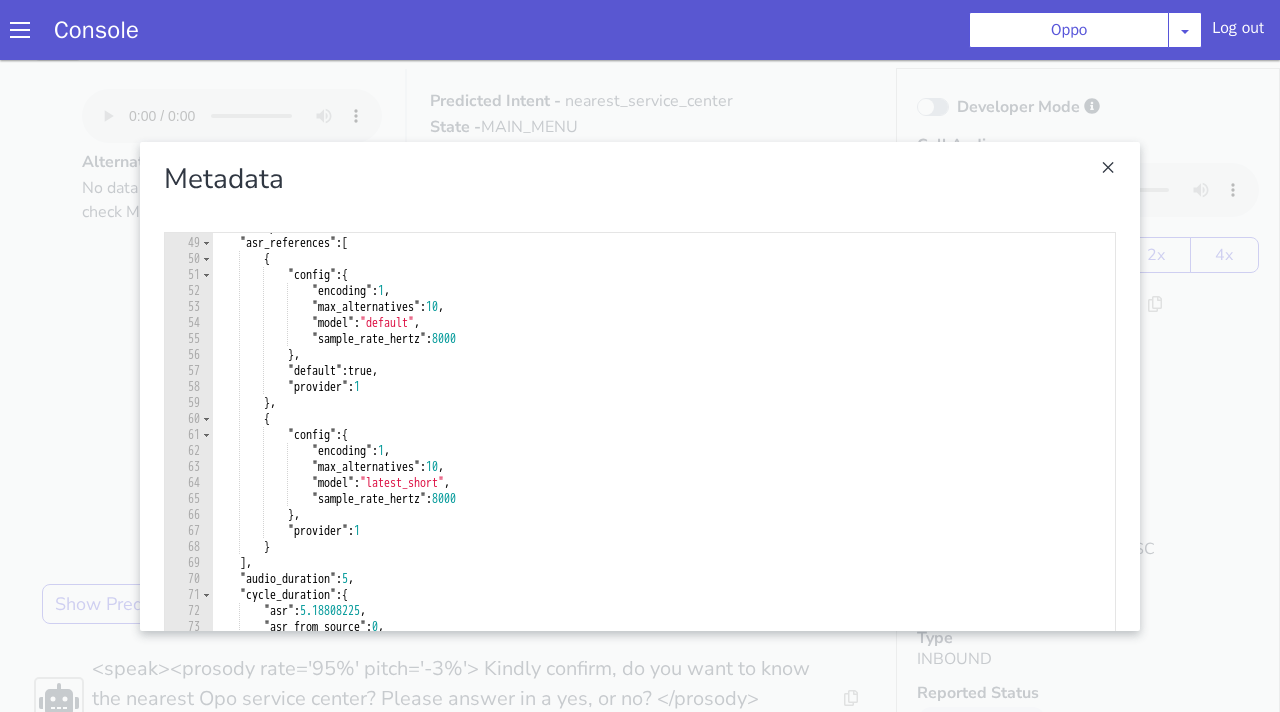 scroll, scrollTop: 942, scrollLeft: 0, axis: vertical 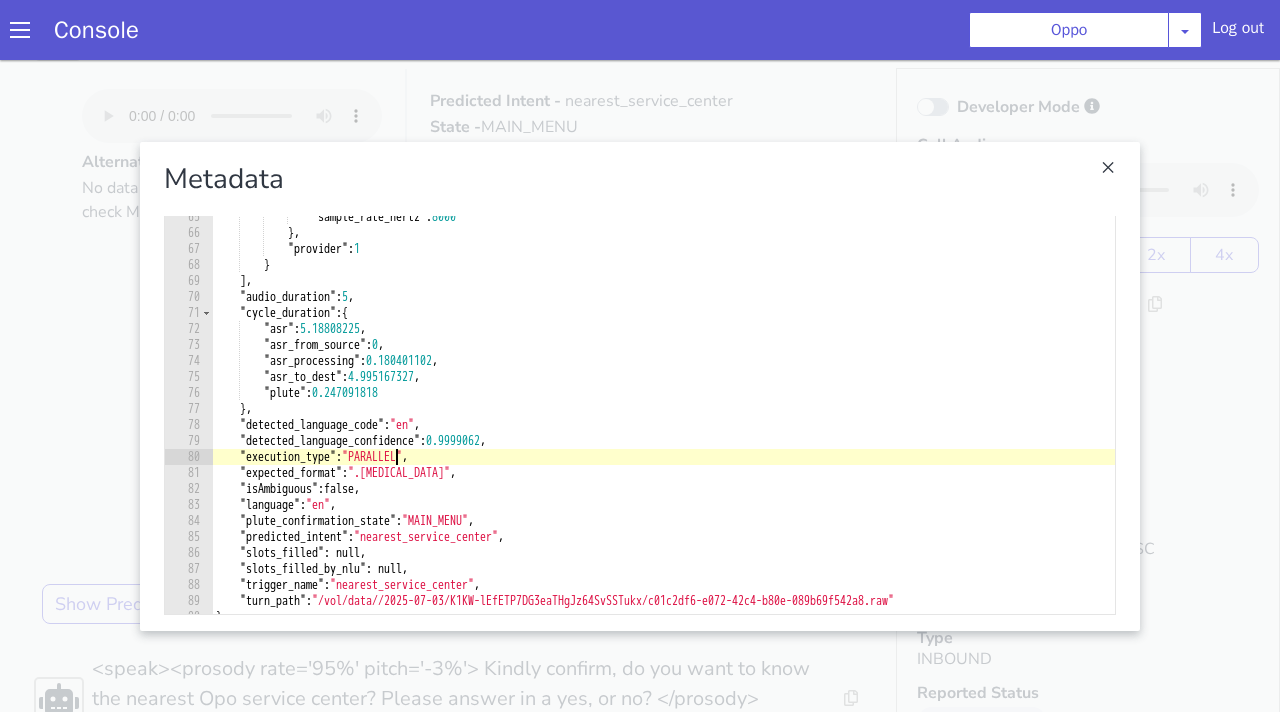 click on "} ,           {                "config" :  {                     "encoding" :  1 ,                     "max_alternatives" :  10 ,                     "model" :  "latest_short" ,                     "sample_rate_hertz" :  8000                } ,                "provider" :  1           }      ] ,      "audio_duration" :  5 ,      "cycle_duration" :  {           "asr" :  5.18808225 ,           "asr_from_source" :  0 ,           "asr_processing" :  0.180401102 ,           "asr_to_dest" :  4.995167327 ,           "[PERSON_NAME]" :  0.247091818      } ,      "detected_language_code" :  "en" ,      "detected_language_confidence" :  0.9999062 ,      "execution_type" :  "PARALLEL" ,      "expected_format" :  ".[MEDICAL_DATA]" ,      "isAmbiguous" :  false ,      "language" :  "en" ,      "plute_confirmation_state" :  "MAIN_MENU" ,      "predicted_intent" :  "nearest_service_center" ,      "slots_filled" : null,      "slots_filled_by_nlu" : null,      "trigger_name" :  "nearest_service_center" ,      "turn_path" :  }" at bounding box center (663, 378) 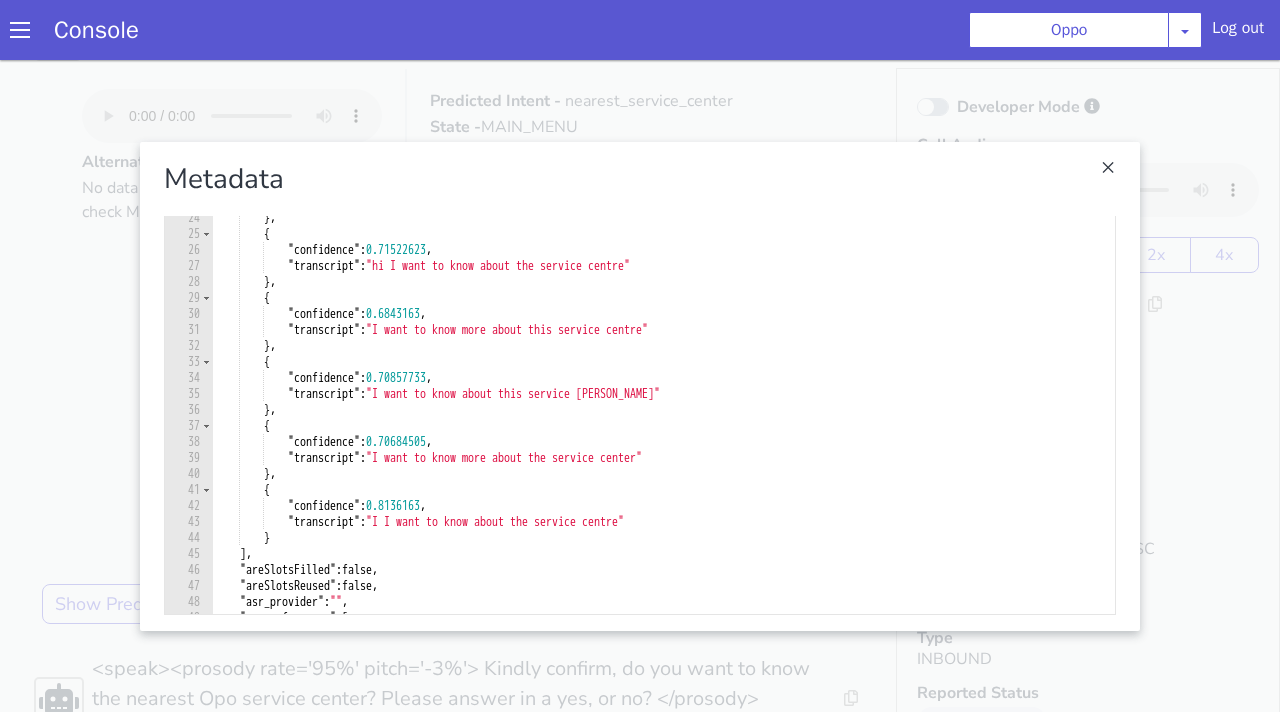 scroll, scrollTop: 0, scrollLeft: 0, axis: both 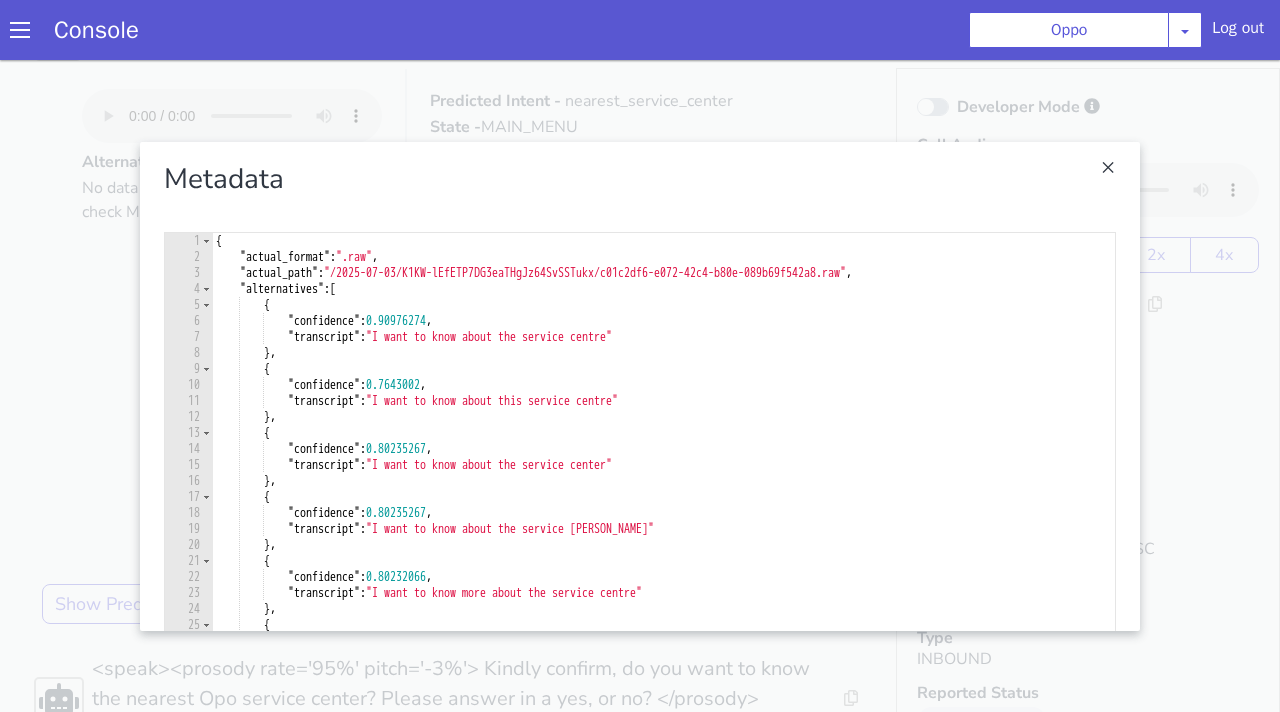click on "{      "actual_format" :  ".raw" ,      "actual_path" :  "/2025-07-03/K1KW-lEfETP7DG3eaTHgJz64SvSSTukx/c01c2df6-e072-42c4-b80e-089b69f542a8.raw" ,      "alternatives" :  [           {                "confidence" :  0.90976274 ,                "transcript" :  "I want to know about the service centre"           } ,           {                "confidence" :  0.7643002 ,                "transcript" :  "I want to know about this service centre"           } ,           {                "confidence" :  0.80235267 ,                "transcript" :  "I want to know about the service center"           } ,           {                "confidence" :  0.80235267 ,                "transcript" :  "I want to know about the service [PERSON_NAME]"           } ,           {                "confidence" :  0.80232066 ,                "transcript" :  "I want to know more about the service centre"           } ,           {                "confidence" :  0.71522623 ,                "transcript" :  "hi I want to know about the service centre"" at bounding box center (663, 498) 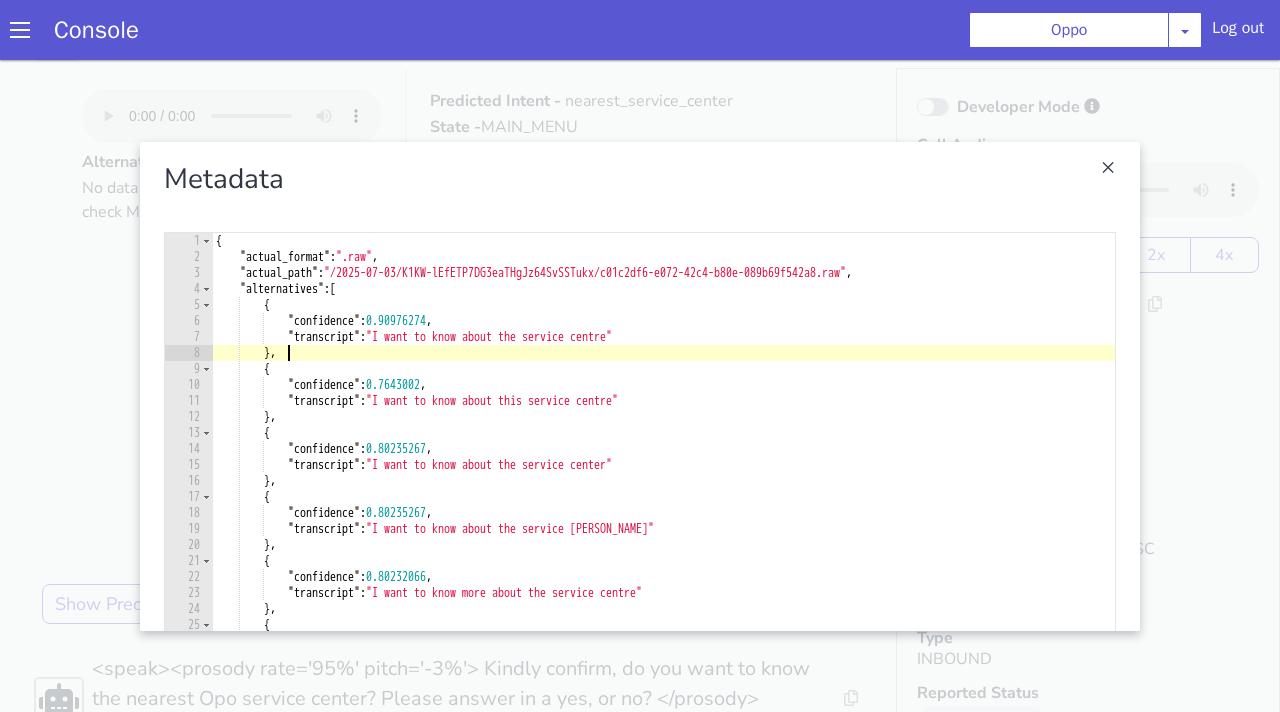 click on "{      "actual_format" :  ".raw" ,      "actual_path" :  "/2025-07-03/K1KW-lEfETP7DG3eaTHgJz64SvSSTukx/c01c2df6-e072-42c4-b80e-089b69f542a8.raw" ,      "alternatives" :  [           {                "confidence" :  0.90976274 ,                "transcript" :  "I want to know about the service centre"           } ,           {                "confidence" :  0.7643002 ,                "transcript" :  "I want to know about this service centre"           } ,           {                "confidence" :  0.80235267 ,                "transcript" :  "I want to know about the service center"           } ,           {                "confidence" :  0.80235267 ,                "transcript" :  "I want to know about the service [PERSON_NAME]"           } ,           {                "confidence" :  0.80232066 ,                "transcript" :  "I want to know more about the service centre"           } ,           {                "confidence" :  0.71522623 ,                "transcript" :  "hi I want to know about the service centre"" at bounding box center (663, 498) 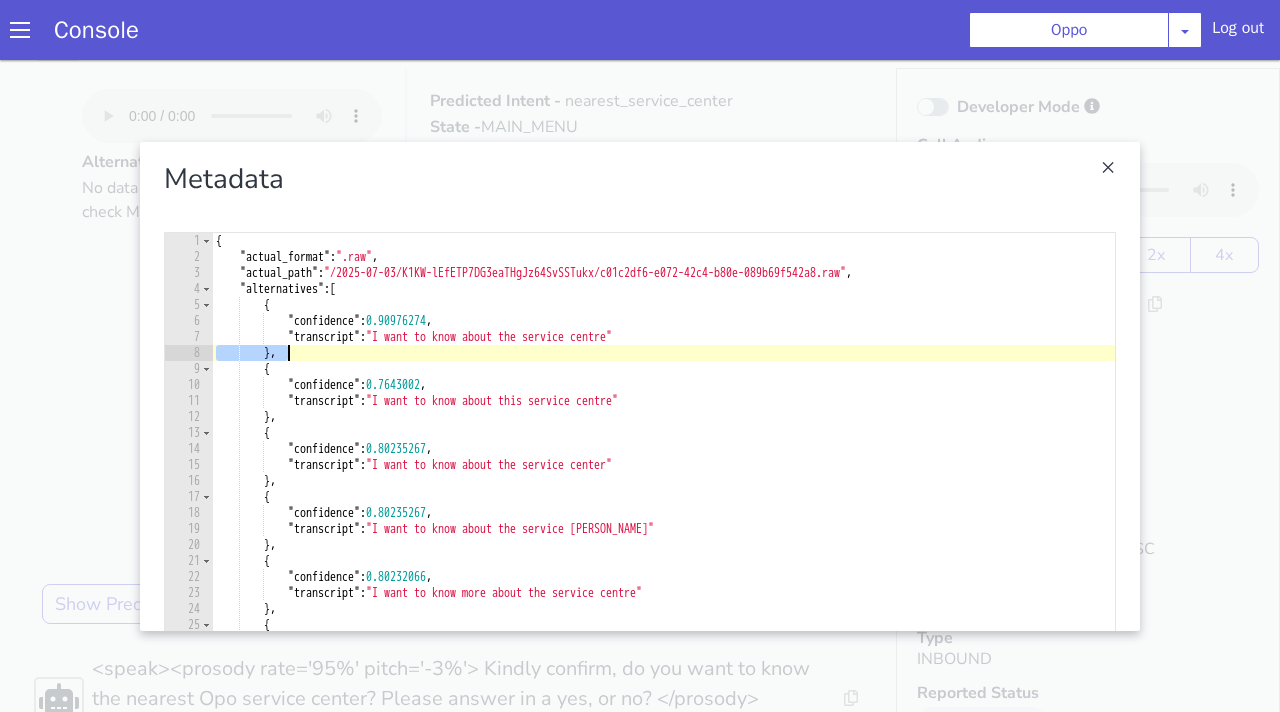 click on "{      "actual_format" :  ".raw" ,      "actual_path" :  "/2025-07-03/K1KW-lEfETP7DG3eaTHgJz64SvSSTukx/c01c2df6-e072-42c4-b80e-089b69f542a8.raw" ,      "alternatives" :  [           {                "confidence" :  0.90976274 ,                "transcript" :  "I want to know about the service centre"           } ,           {                "confidence" :  0.7643002 ,                "transcript" :  "I want to know about this service centre"           } ,           {                "confidence" :  0.80235267 ,                "transcript" :  "I want to know about the service center"           } ,           {                "confidence" :  0.80235267 ,                "transcript" :  "I want to know about the service [PERSON_NAME]"           } ,           {                "confidence" :  0.80232066 ,                "transcript" :  "I want to know more about the service centre"           } ,           {                "confidence" :  0.71522623 ,                "transcript" :  "hi I want to know about the service centre"" at bounding box center [663, 498] 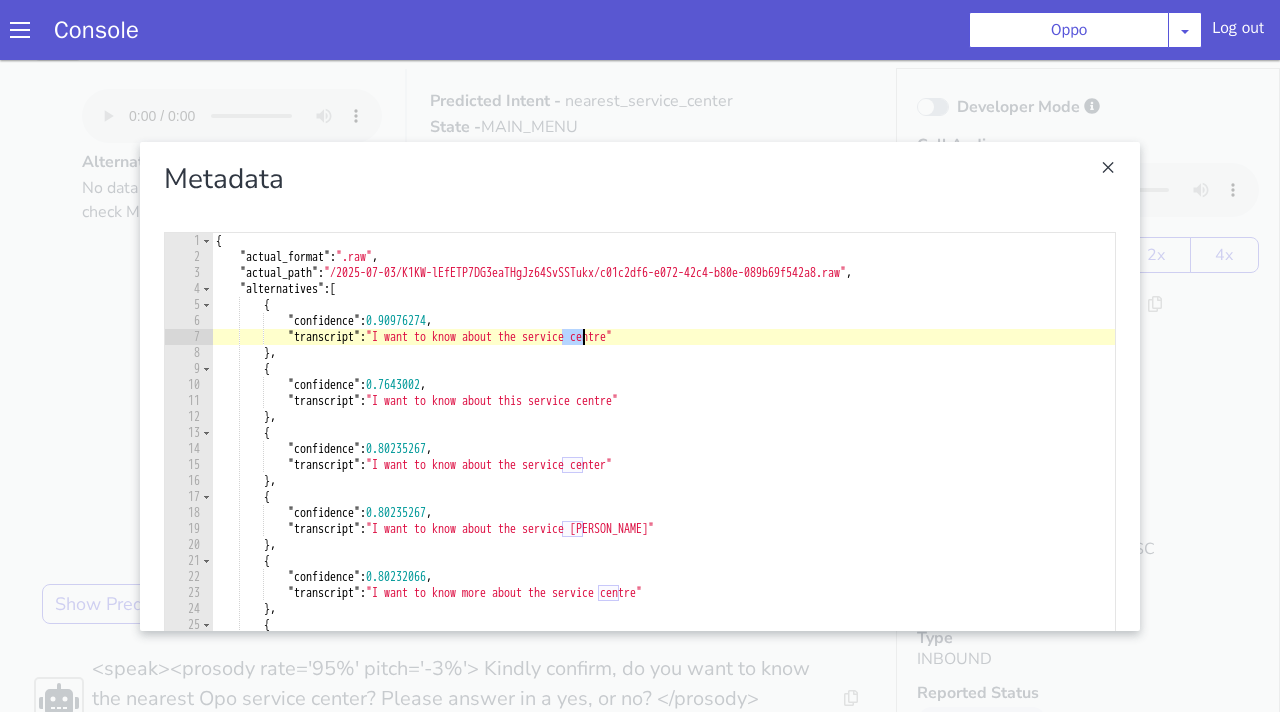 click on "{      "actual_format" :  ".raw" ,      "actual_path" :  "/2025-07-03/K1KW-lEfETP7DG3eaTHgJz64SvSSTukx/c01c2df6-e072-42c4-b80e-089b69f542a8.raw" ,      "alternatives" :  [           {                "confidence" :  0.90976274 ,                "transcript" :  "I want to know about the service centre"           } ,           {                "confidence" :  0.7643002 ,                "transcript" :  "I want to know about this service centre"           } ,           {                "confidence" :  0.80235267 ,                "transcript" :  "I want to know about the service center"           } ,           {                "confidence" :  0.80235267 ,                "transcript" :  "I want to know about the service [PERSON_NAME]"           } ,           {                "confidence" :  0.80232066 ,                "transcript" :  "I want to know more about the service centre"           } ,           {                "confidence" :  0.71522623 ,                "transcript" :  "hi I want to know about the service centre"" at bounding box center [663, 498] 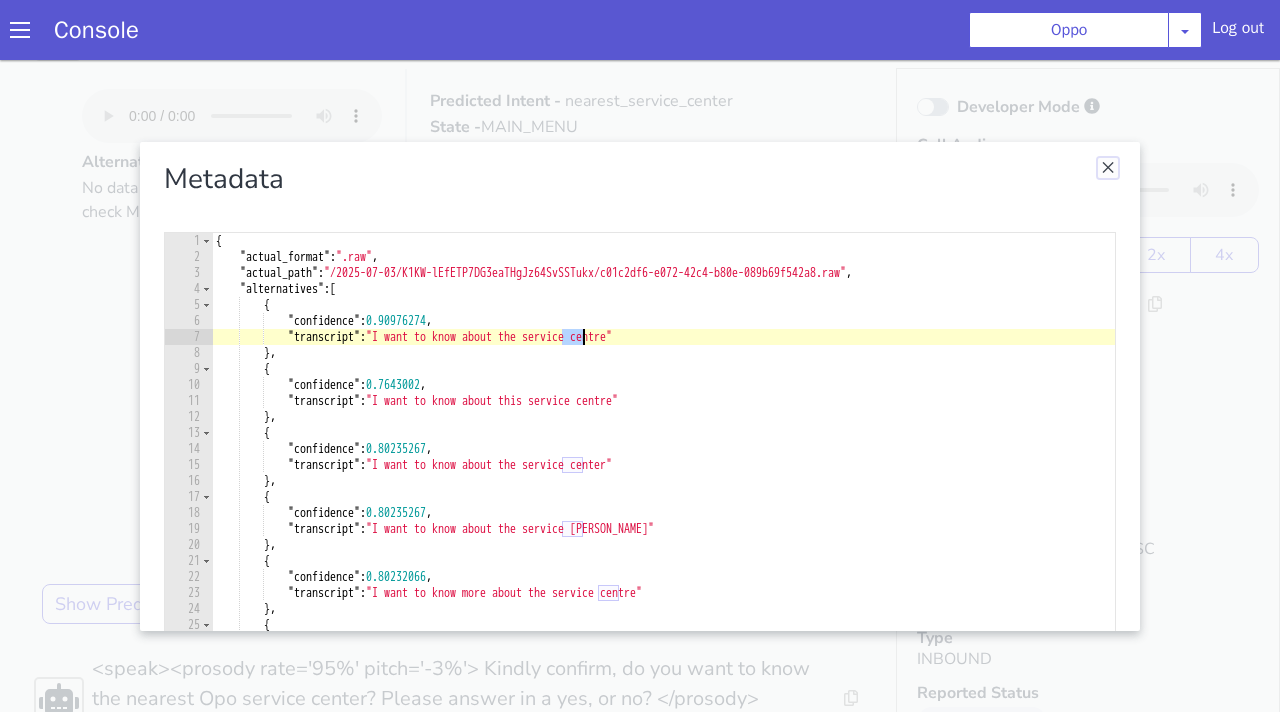 click at bounding box center [1108, 168] 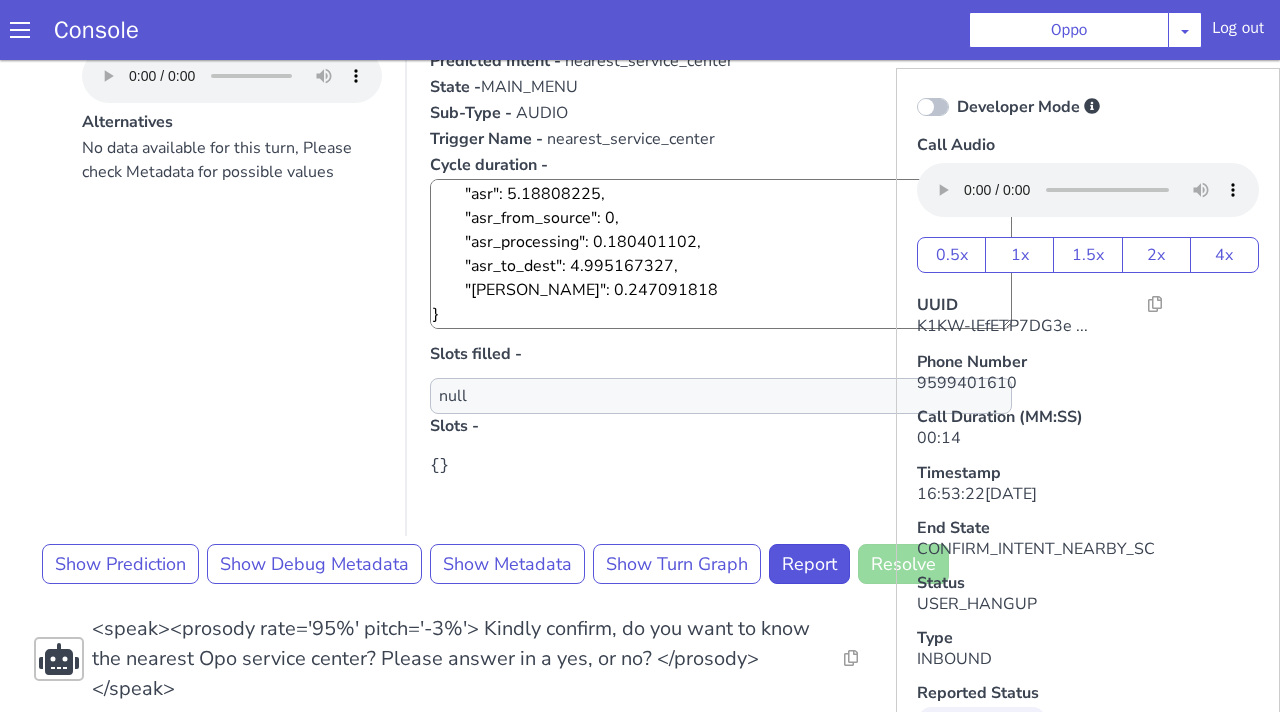 scroll, scrollTop: 6, scrollLeft: 0, axis: vertical 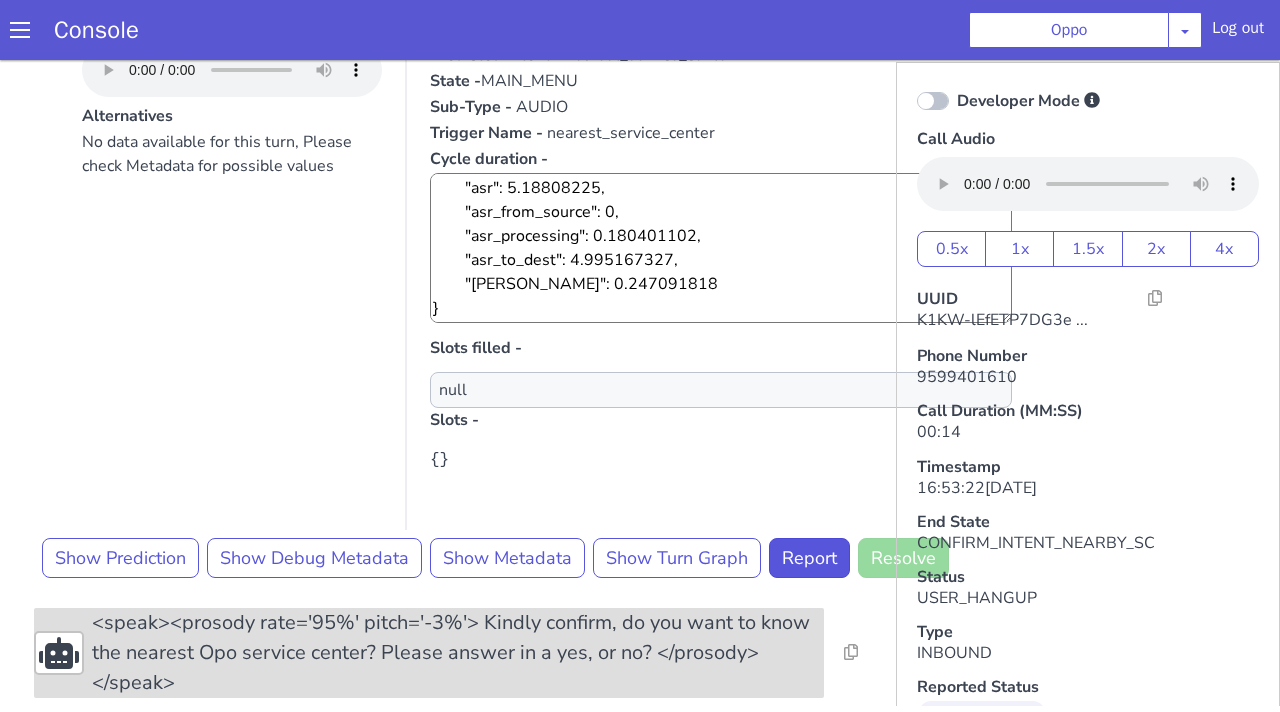 click on "<speak><prosody rate='95%' pitch='-3%'> Kindly confirm, do you want to know the nearest Opo service center? Please answer in a yes, or no? </prosody></speak>" at bounding box center (458, 653) 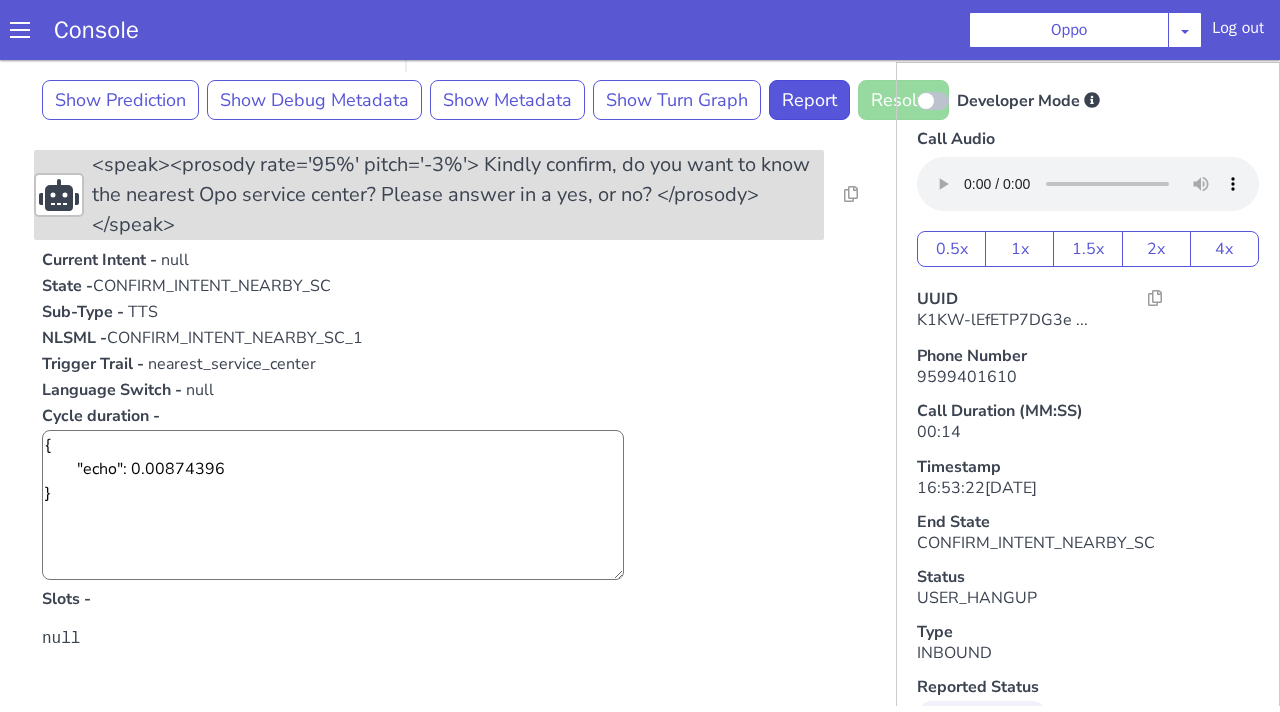 scroll, scrollTop: 783, scrollLeft: 0, axis: vertical 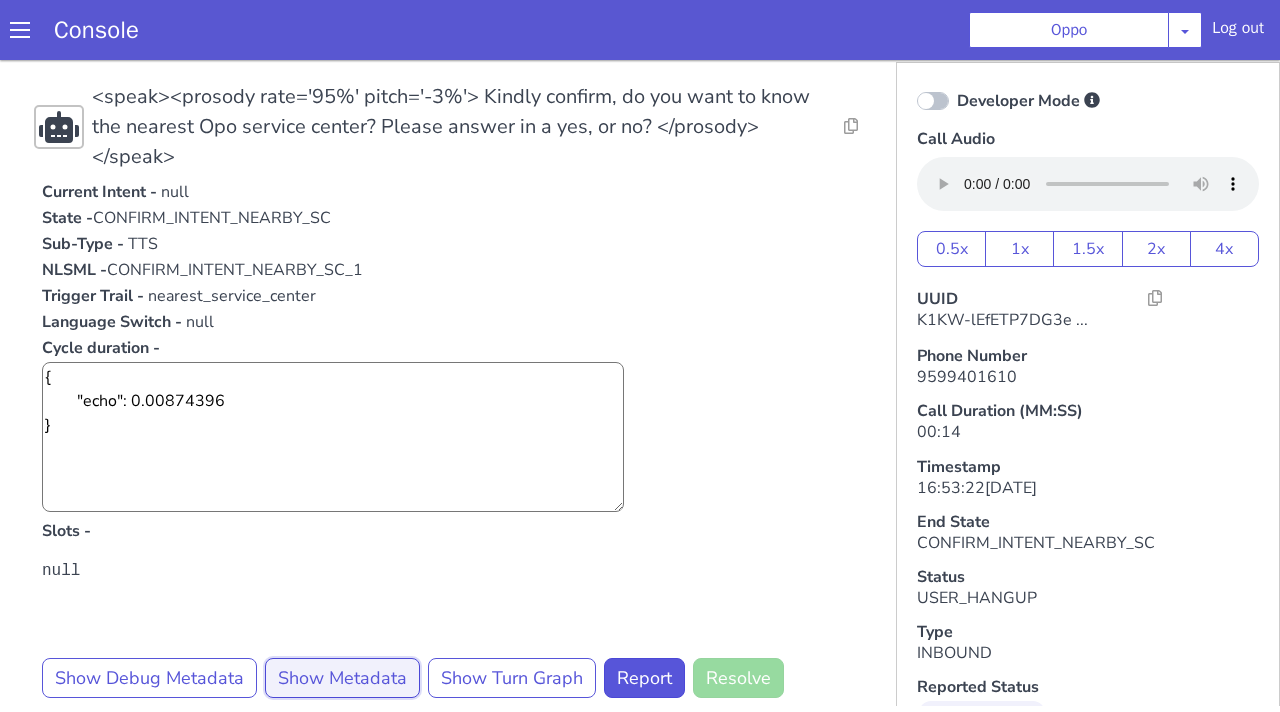 click on "Show Metadata" at bounding box center (342, 678) 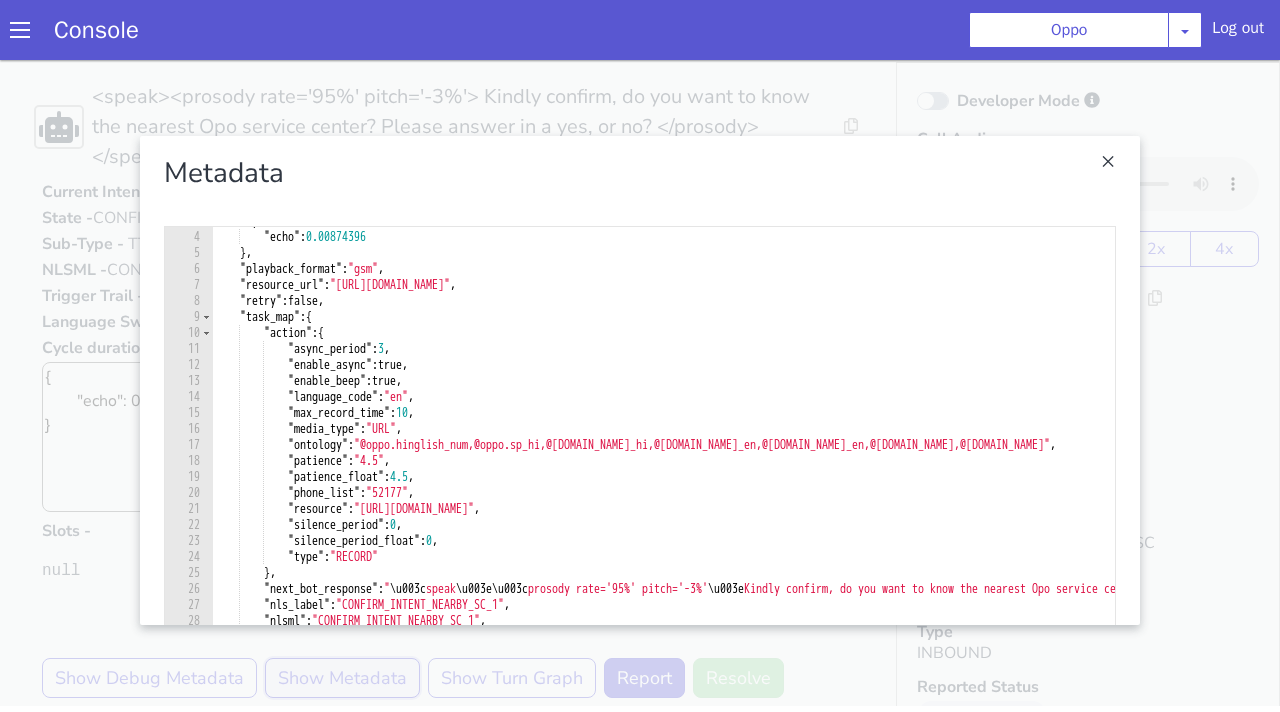 scroll, scrollTop: 62, scrollLeft: 0, axis: vertical 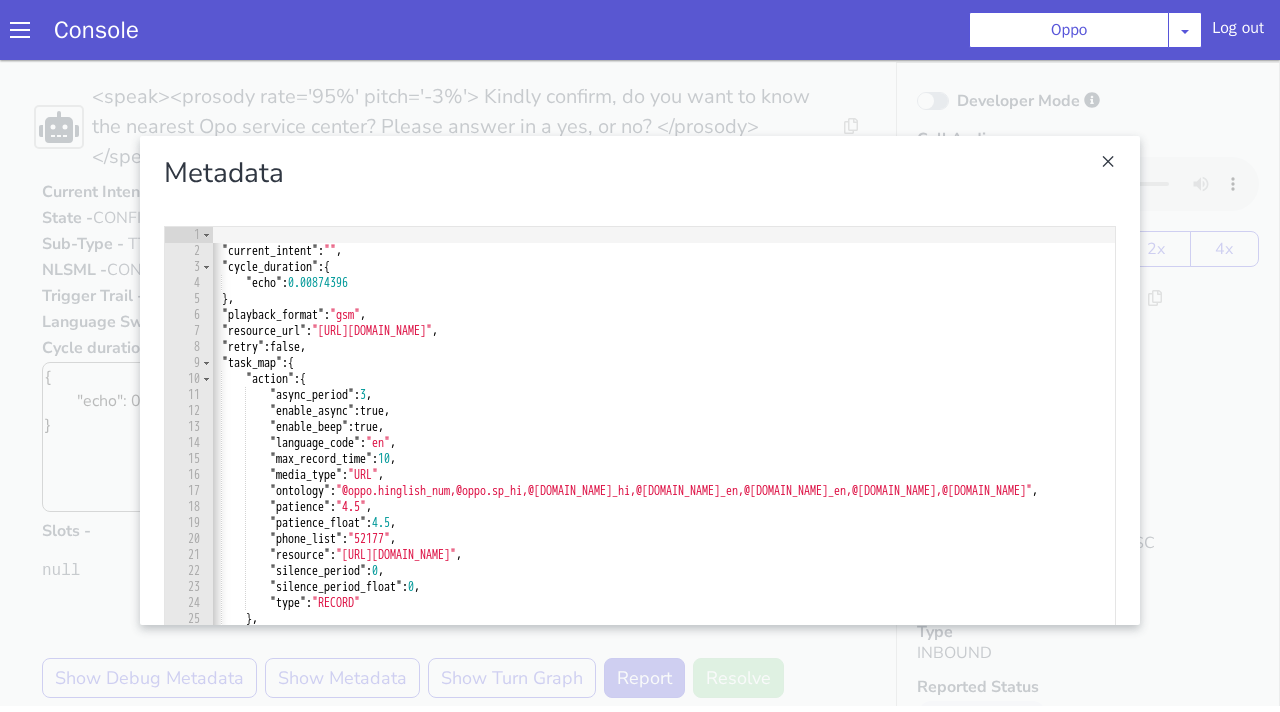 type on ""resource_url": "[URL][DOMAIN_NAME]"," 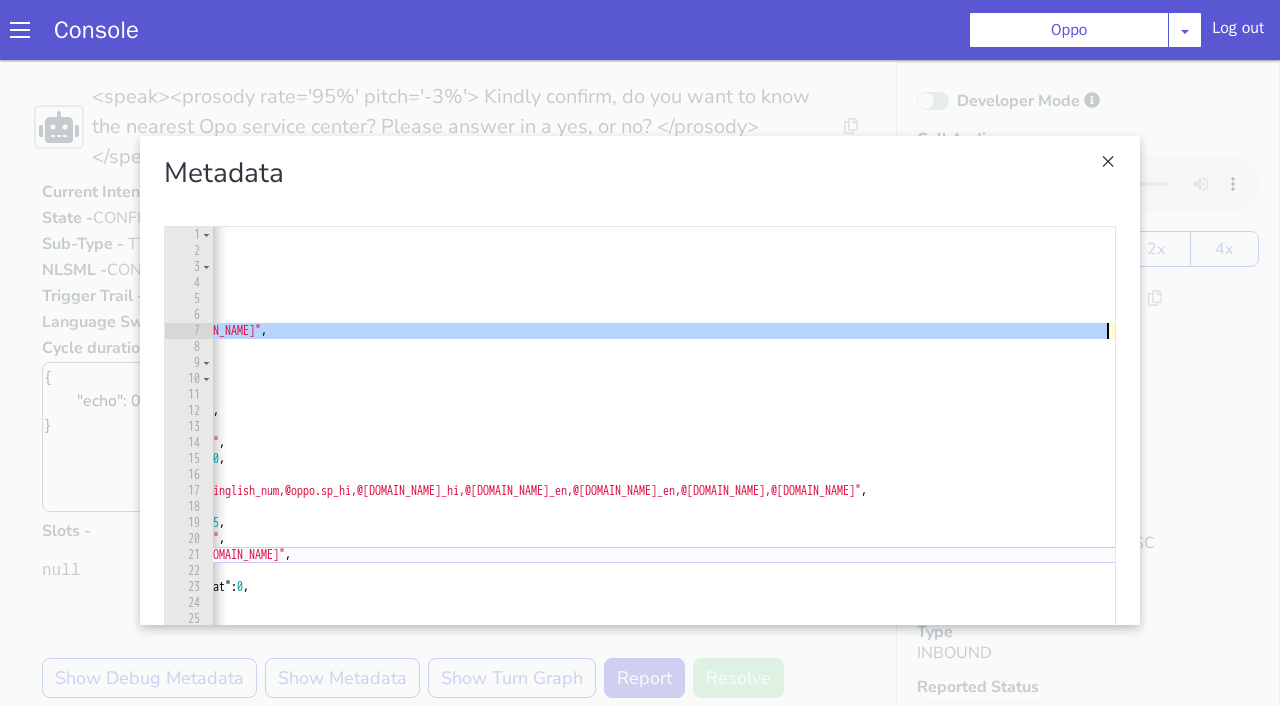scroll, scrollTop: 0, scrollLeft: 203, axis: horizontal 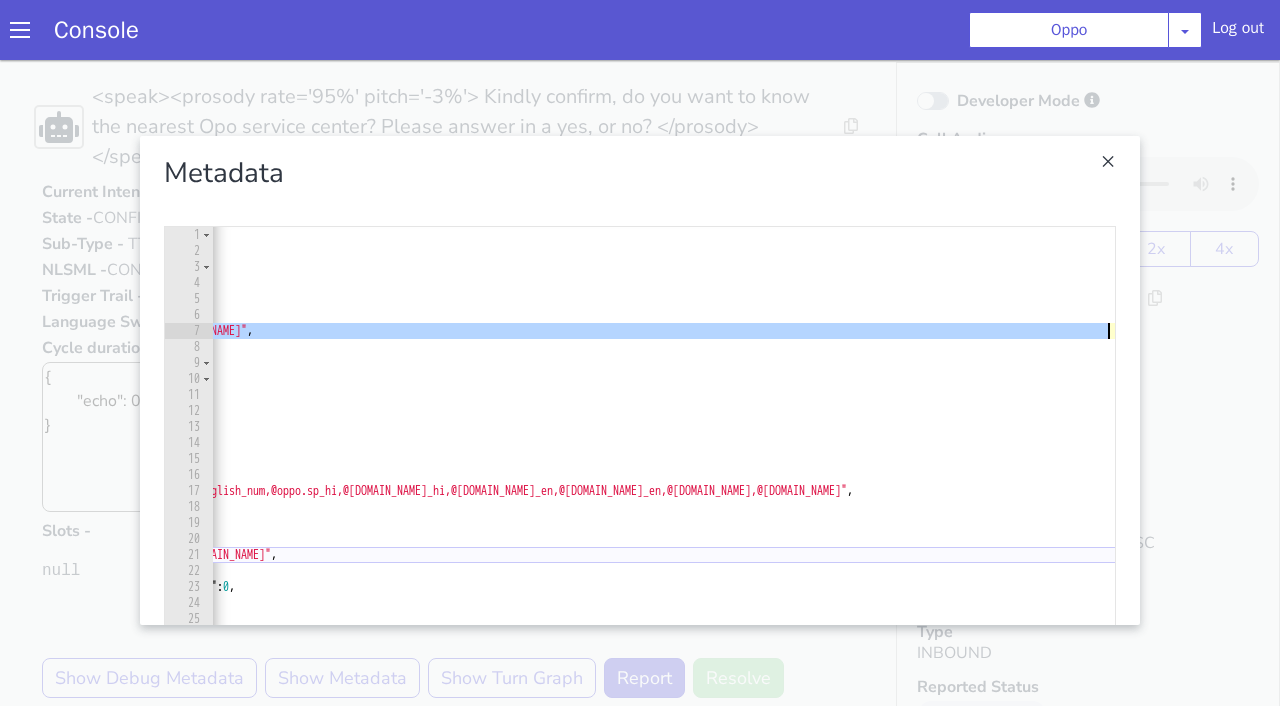 drag, startPoint x: 353, startPoint y: 333, endPoint x: 1101, endPoint y: 334, distance: 748.0007 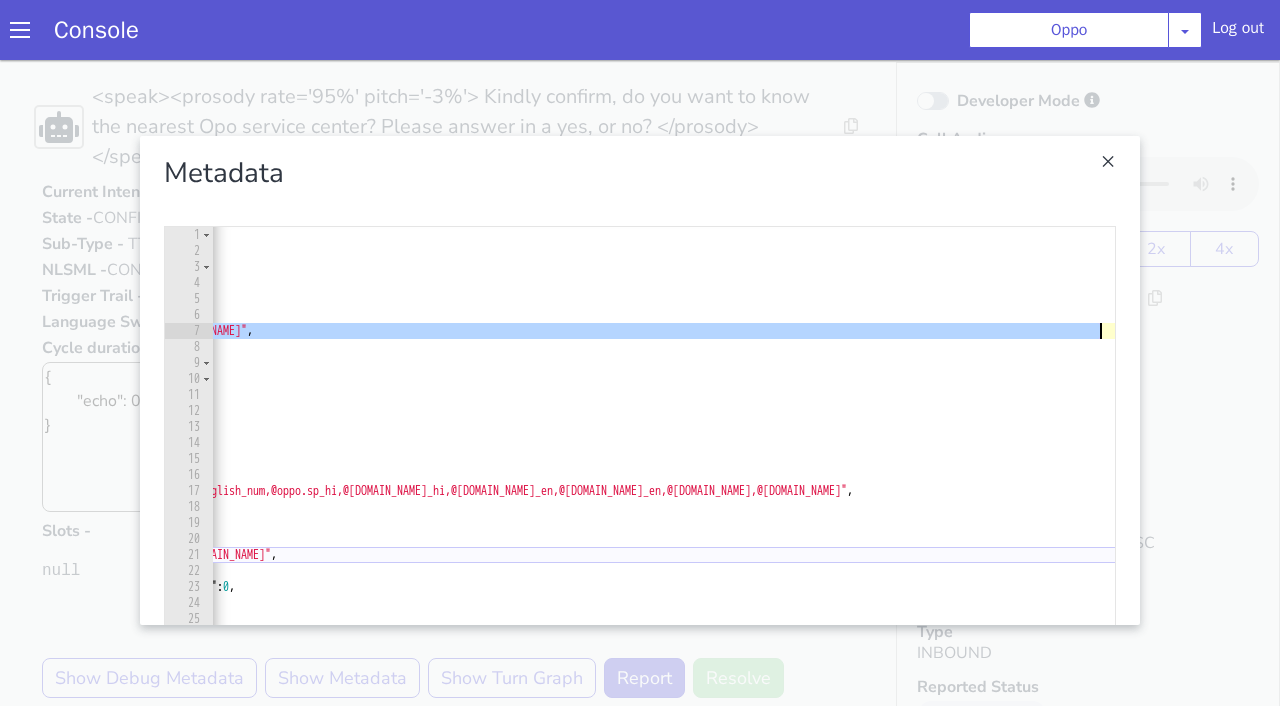 click on "Metadata" at bounding box center (640, 173) 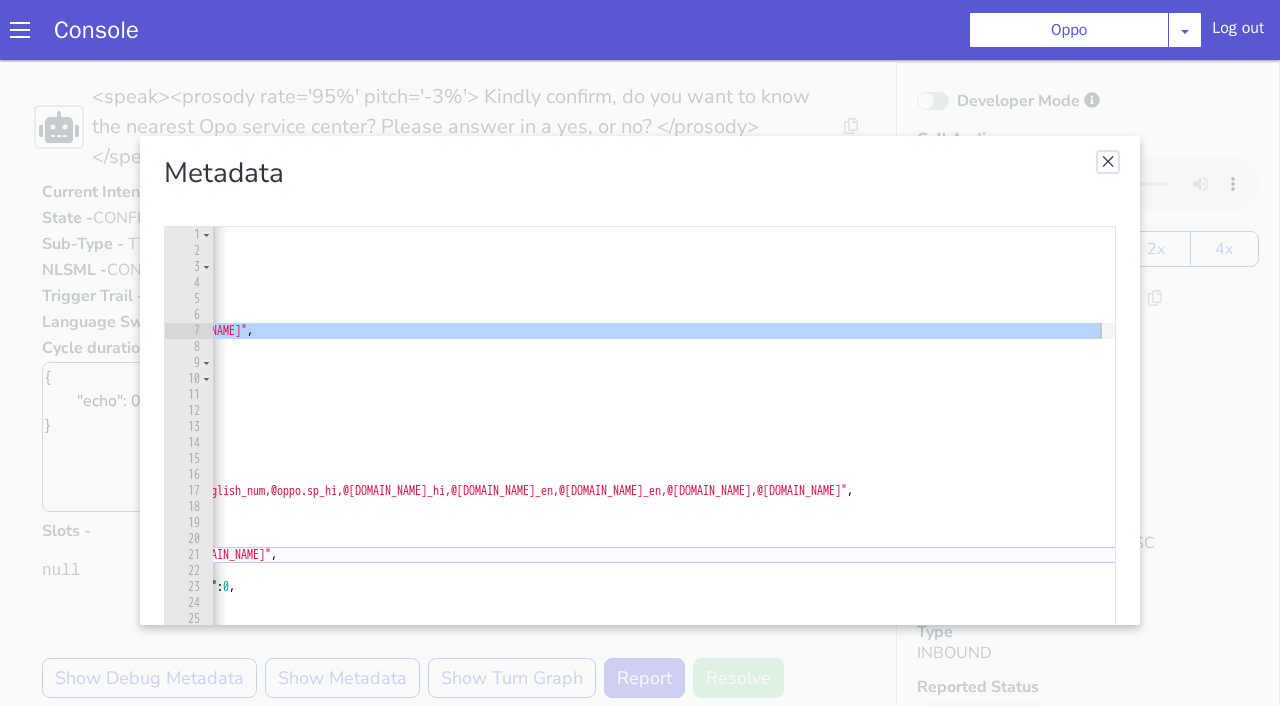 click at bounding box center (1108, 162) 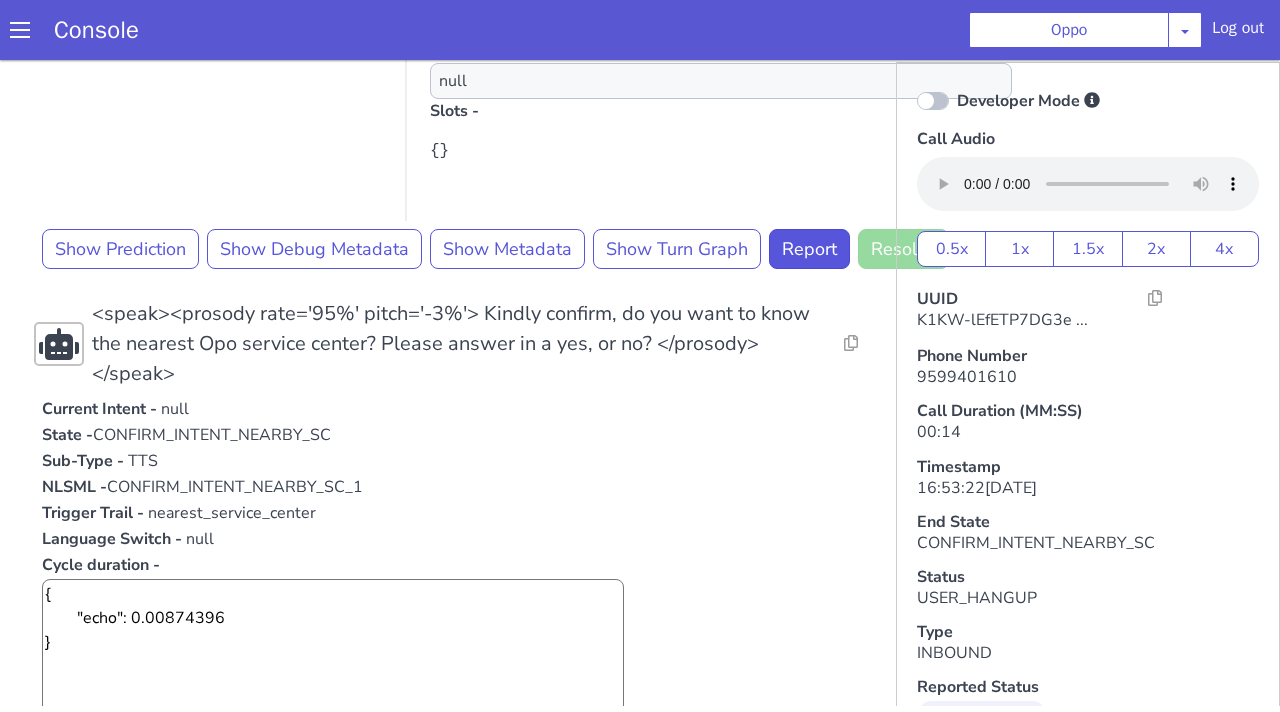scroll, scrollTop: 232, scrollLeft: 0, axis: vertical 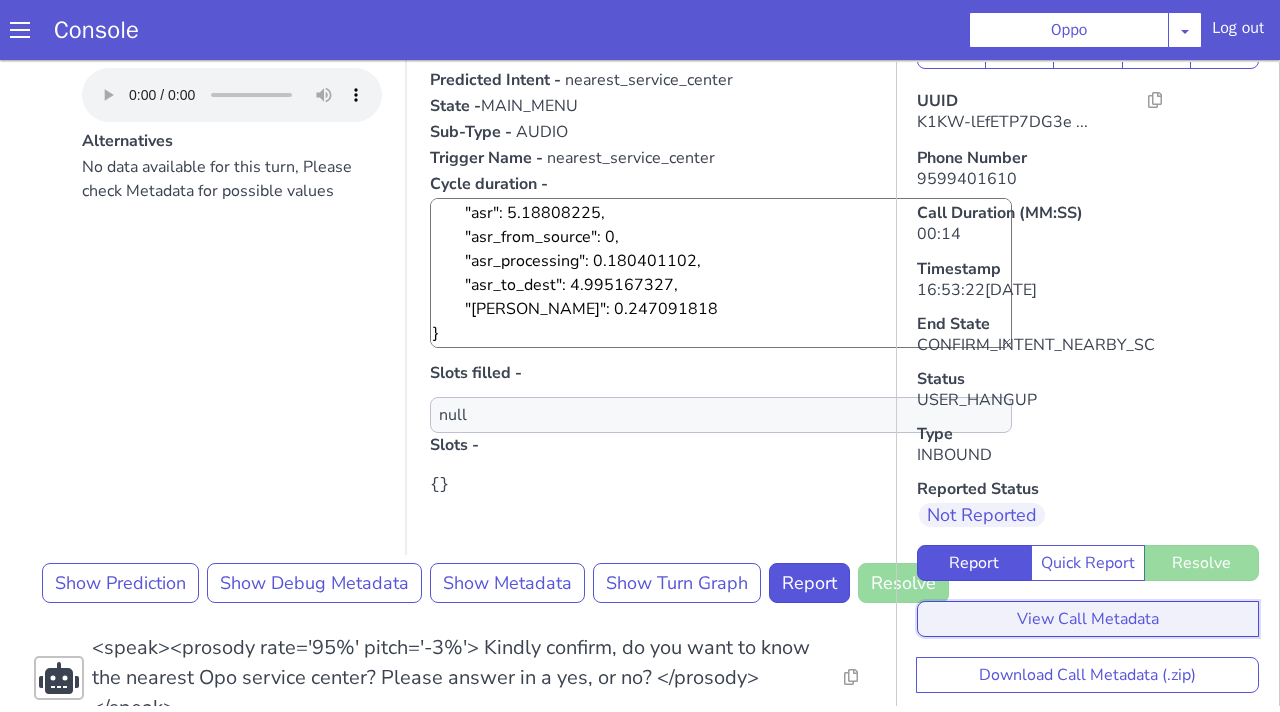 click on "View Call Metadata" at bounding box center (1088, 619) 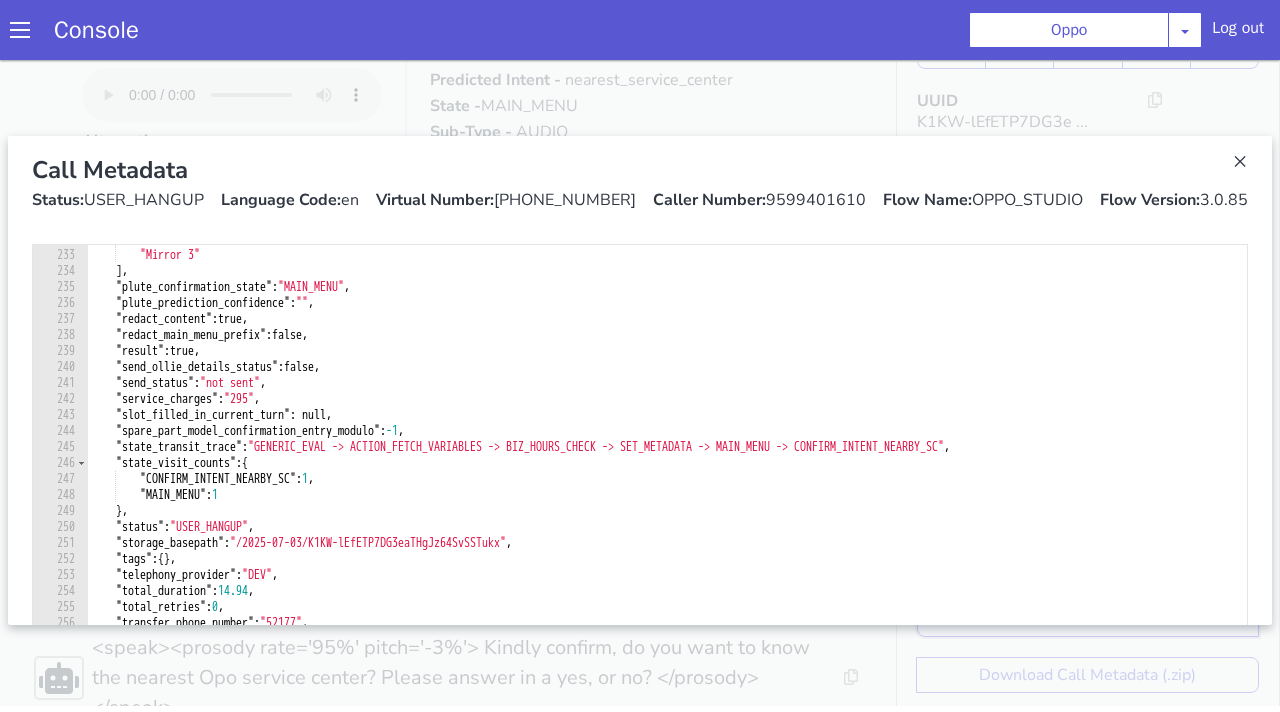 scroll, scrollTop: 3726, scrollLeft: 0, axis: vertical 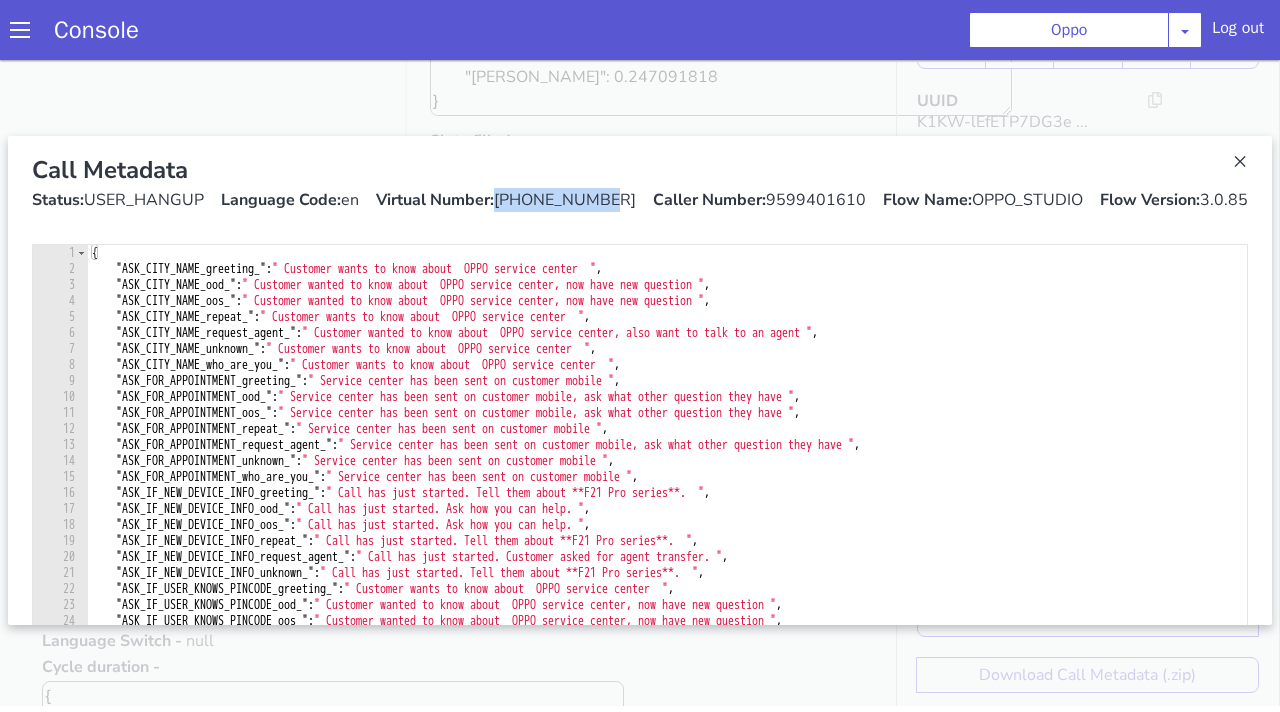drag, startPoint x: 500, startPoint y: 201, endPoint x: 622, endPoint y: 201, distance: 122 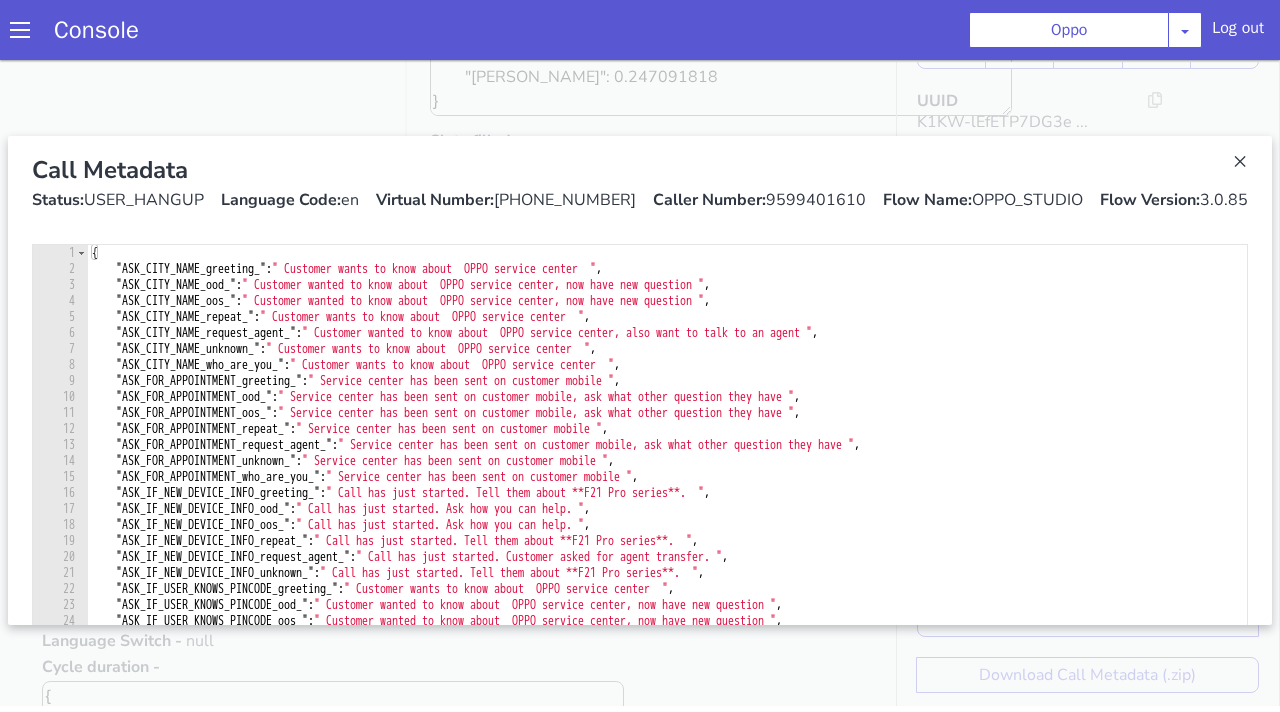 click on "Caller Number:  9599401610" at bounding box center [759, 200] 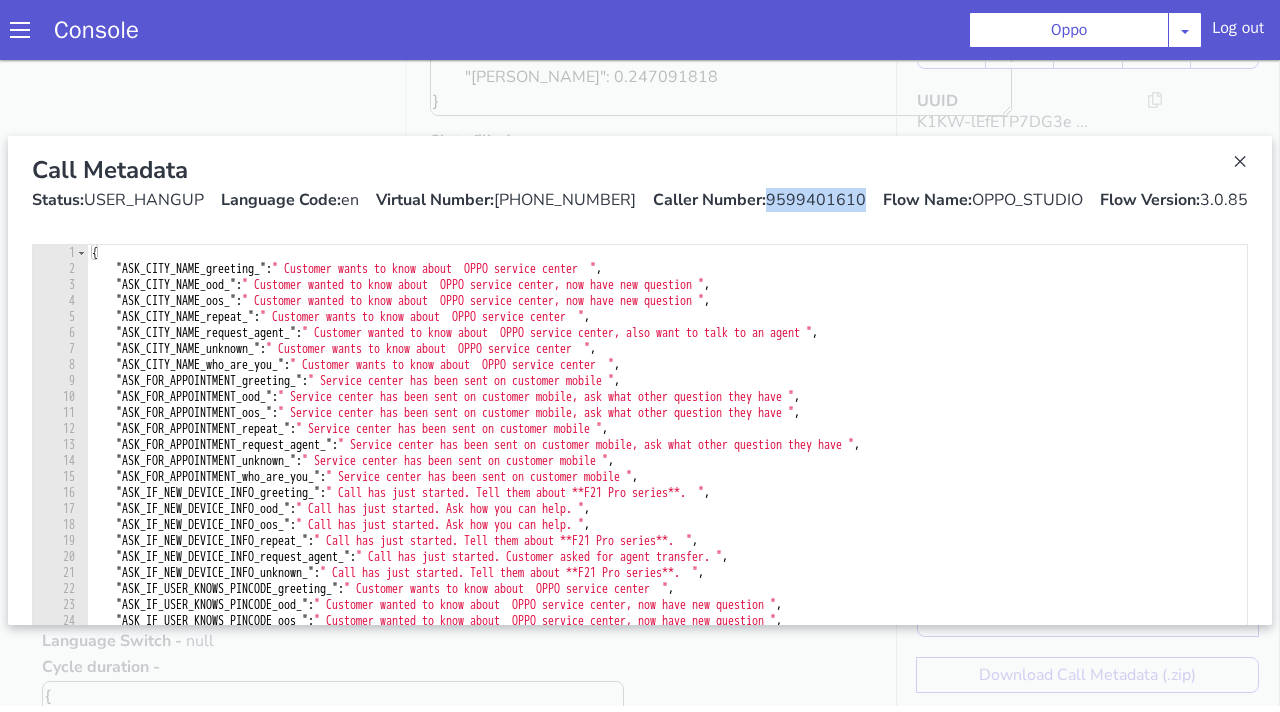 click on "Caller Number:  9599401610" at bounding box center [759, 200] 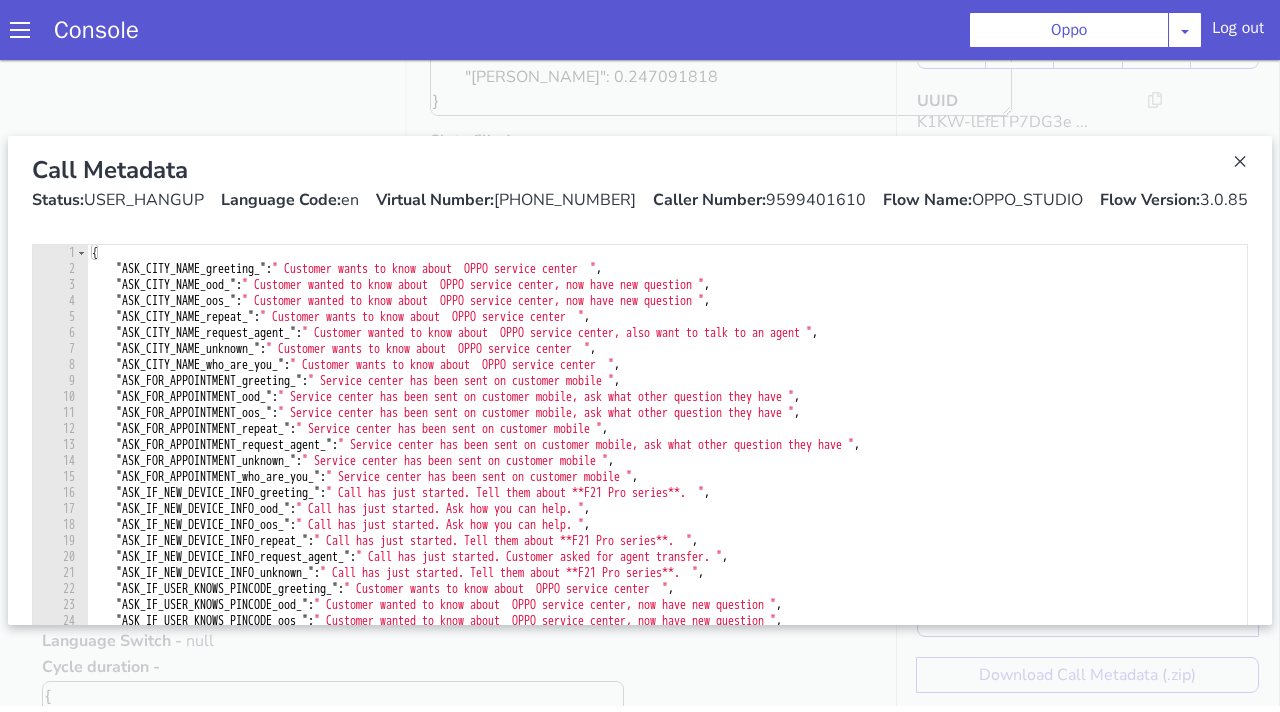click on "Flow Name:  OPPO_STUDIO" at bounding box center (983, 200) 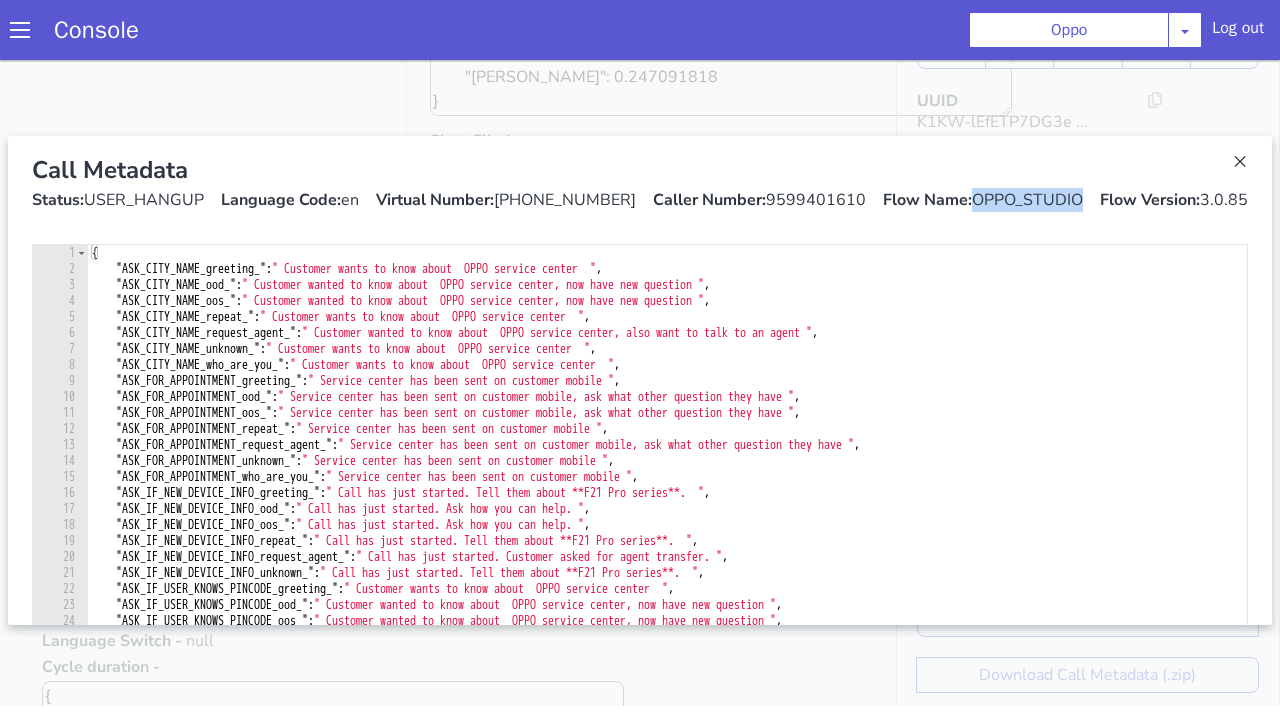 click on "Flow Name:  OPPO_STUDIO" at bounding box center (983, 200) 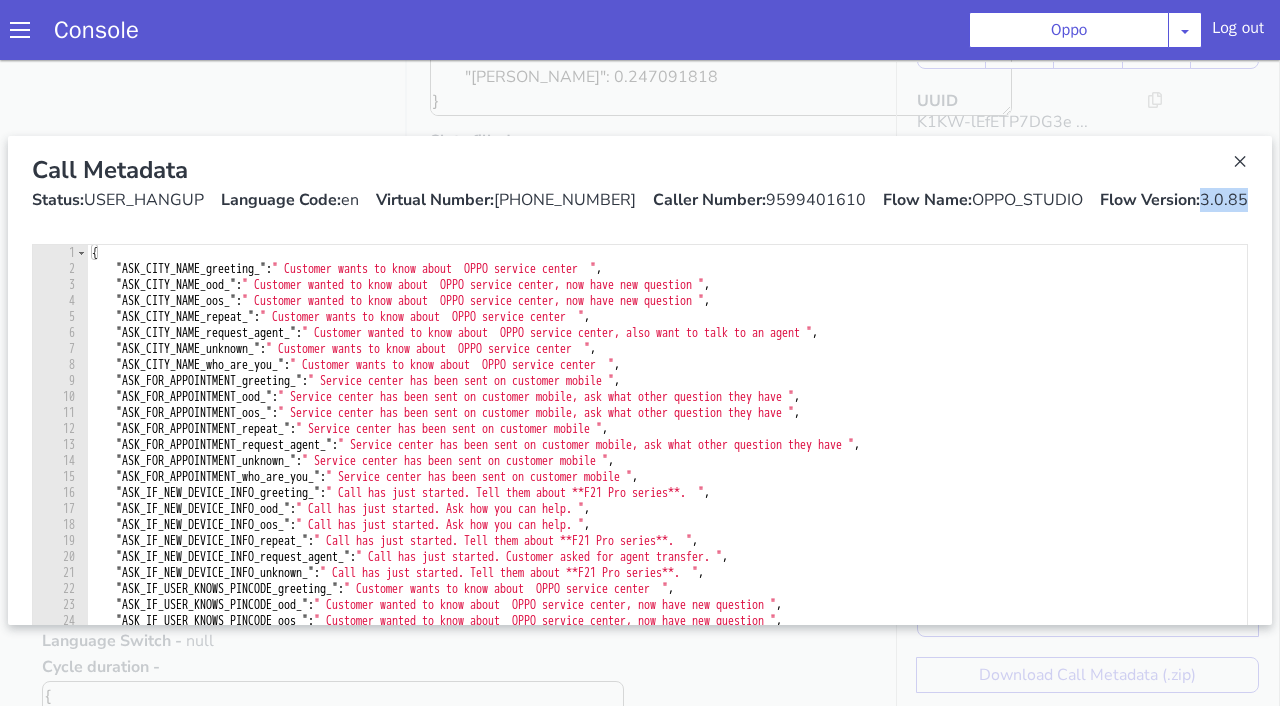 drag, startPoint x: 1199, startPoint y: 207, endPoint x: 1249, endPoint y: 206, distance: 50.01 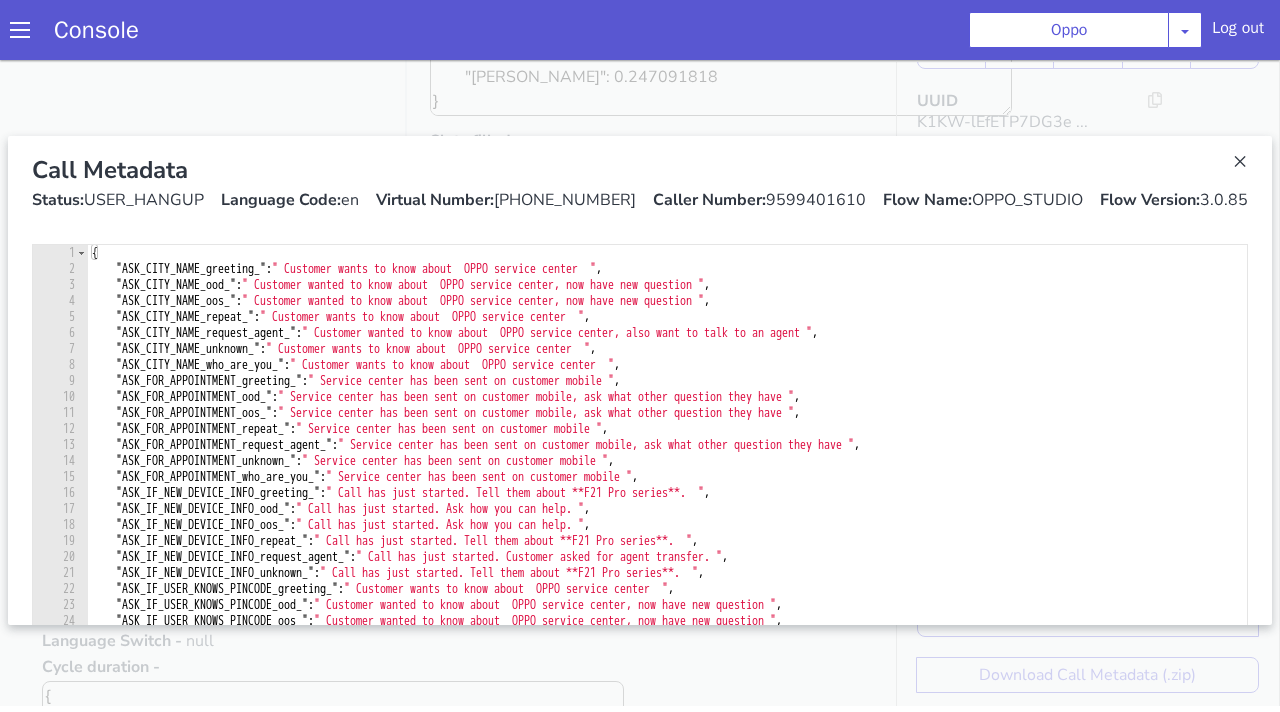 click on "Status:  USER_HANGUP" at bounding box center [118, 200] 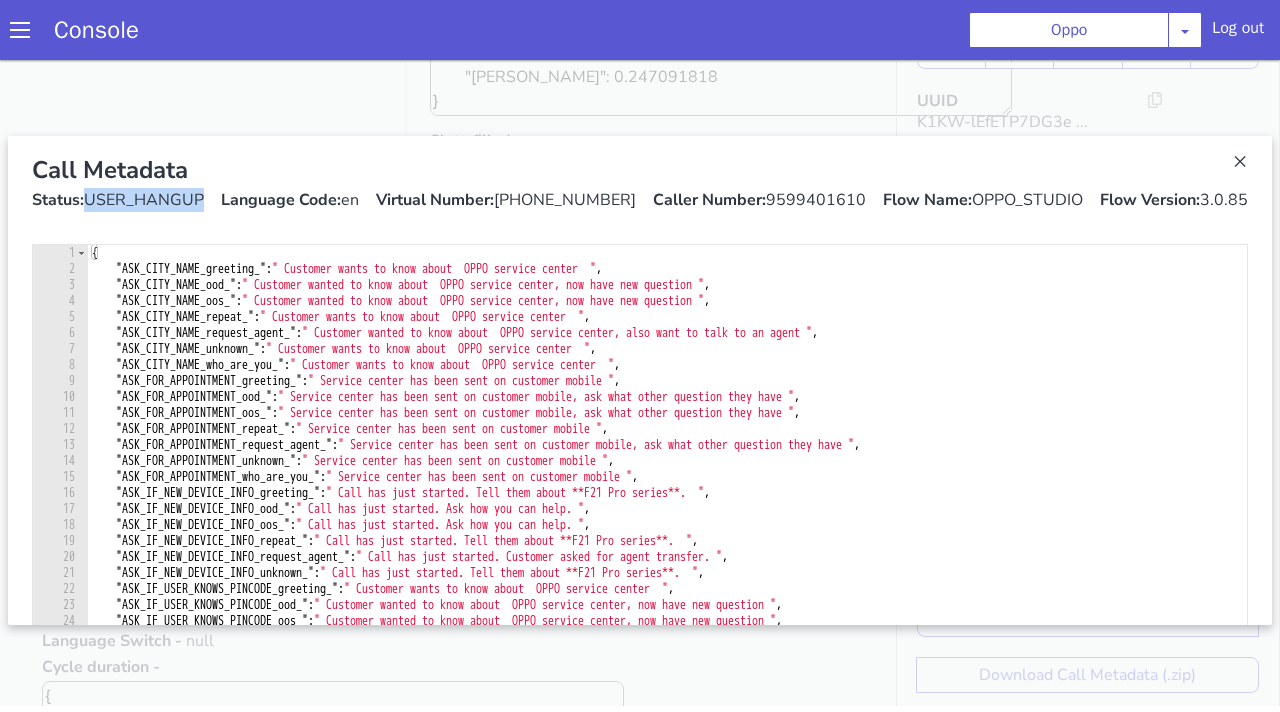 click on "Status:  USER_HANGUP" at bounding box center [118, 200] 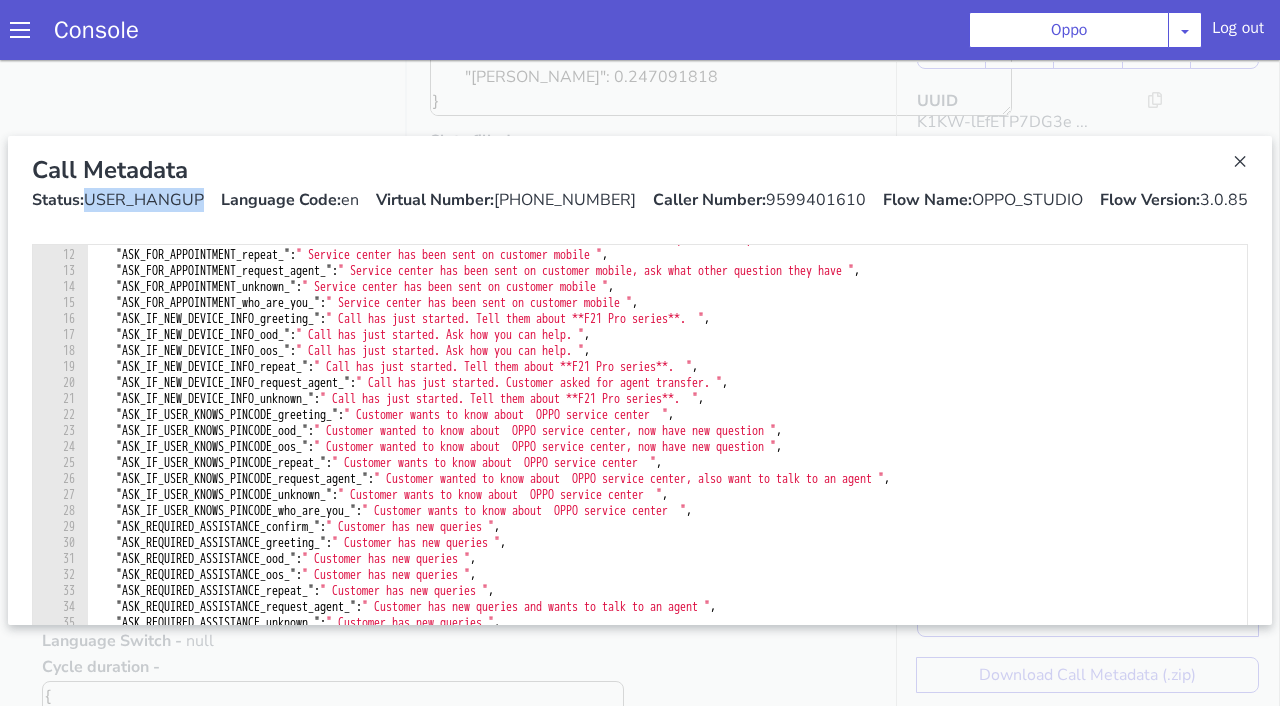 scroll, scrollTop: 0, scrollLeft: 0, axis: both 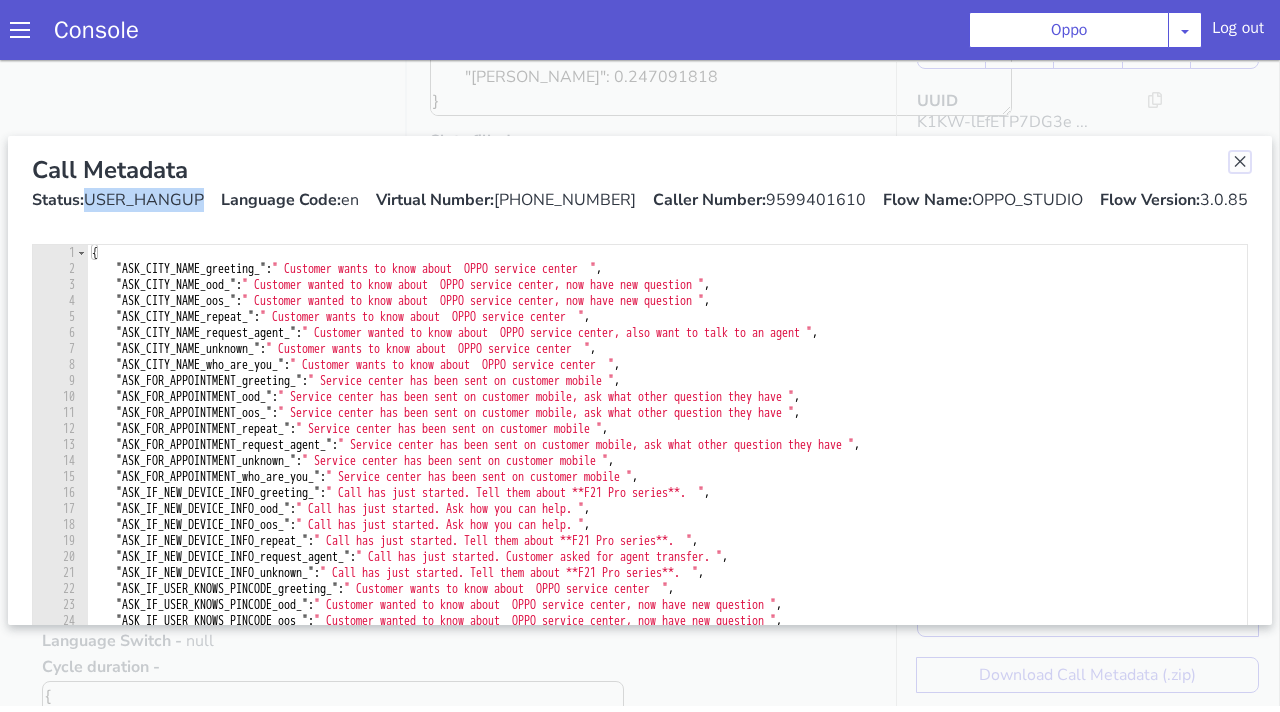 click at bounding box center (1240, 162) 